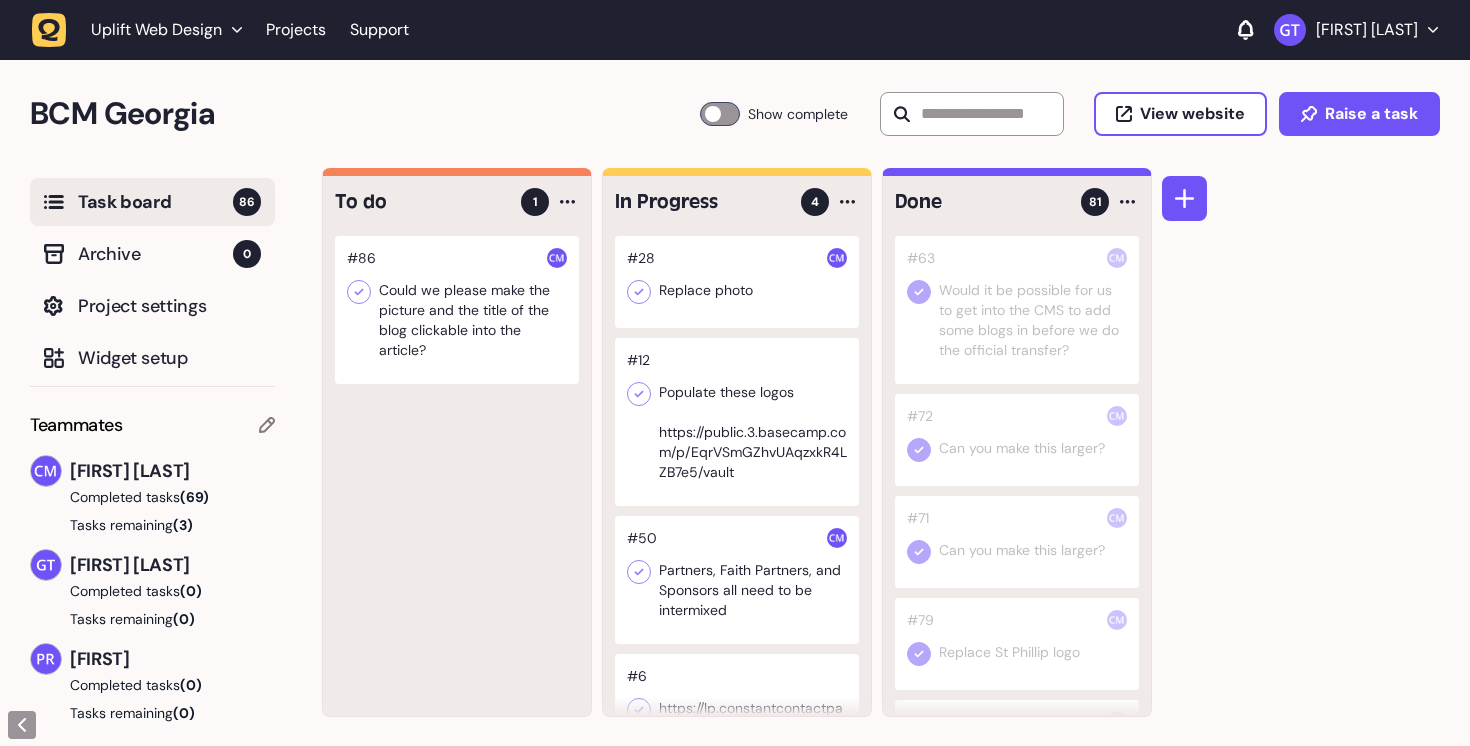 scroll, scrollTop: 0, scrollLeft: 0, axis: both 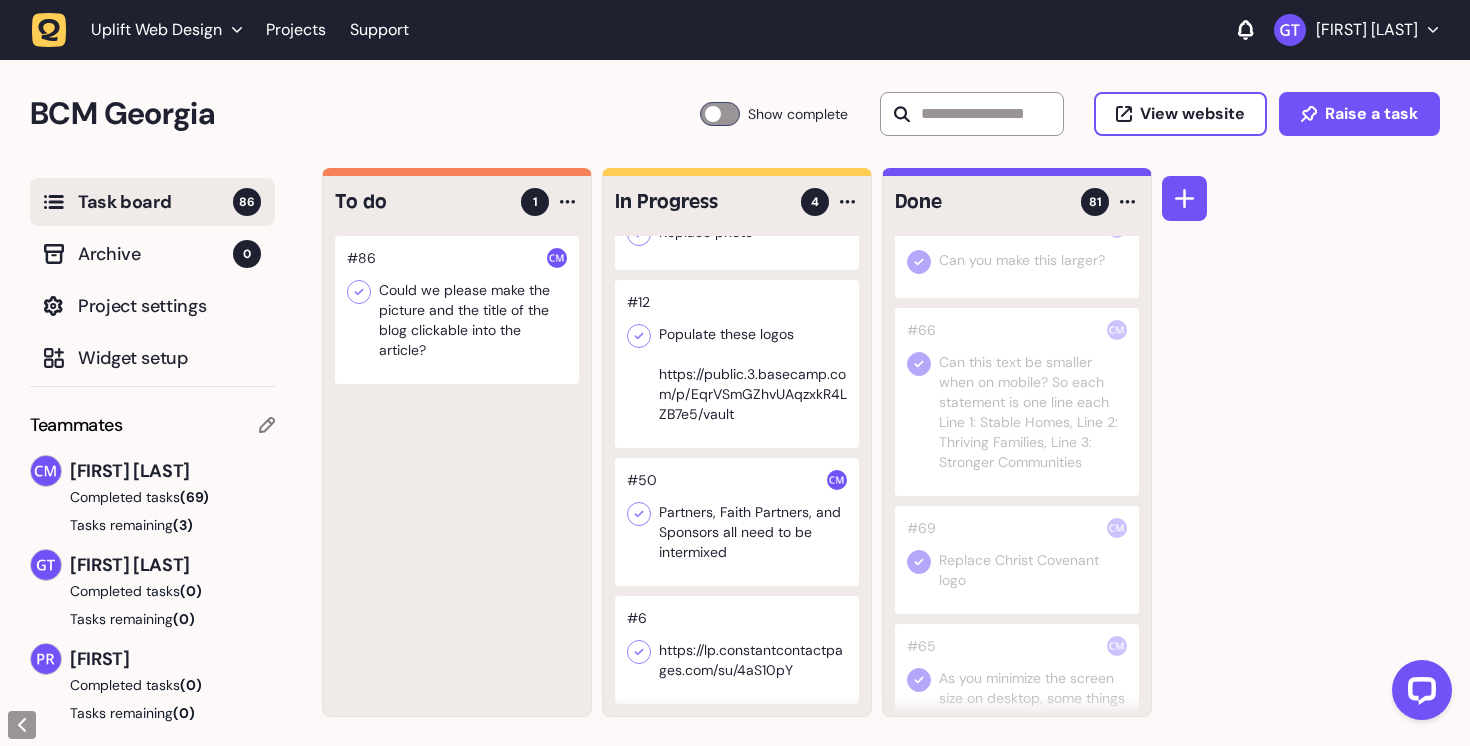 click 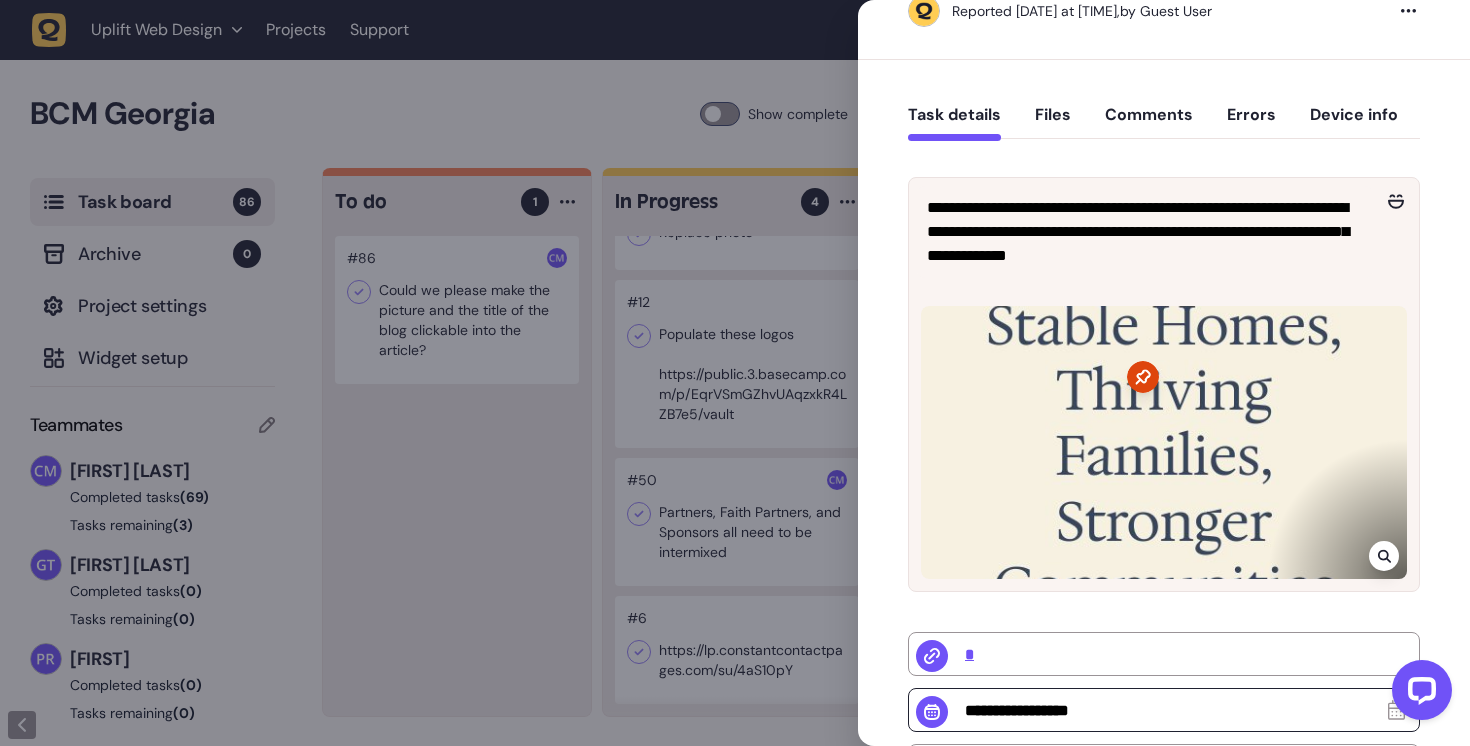 scroll, scrollTop: 0, scrollLeft: 0, axis: both 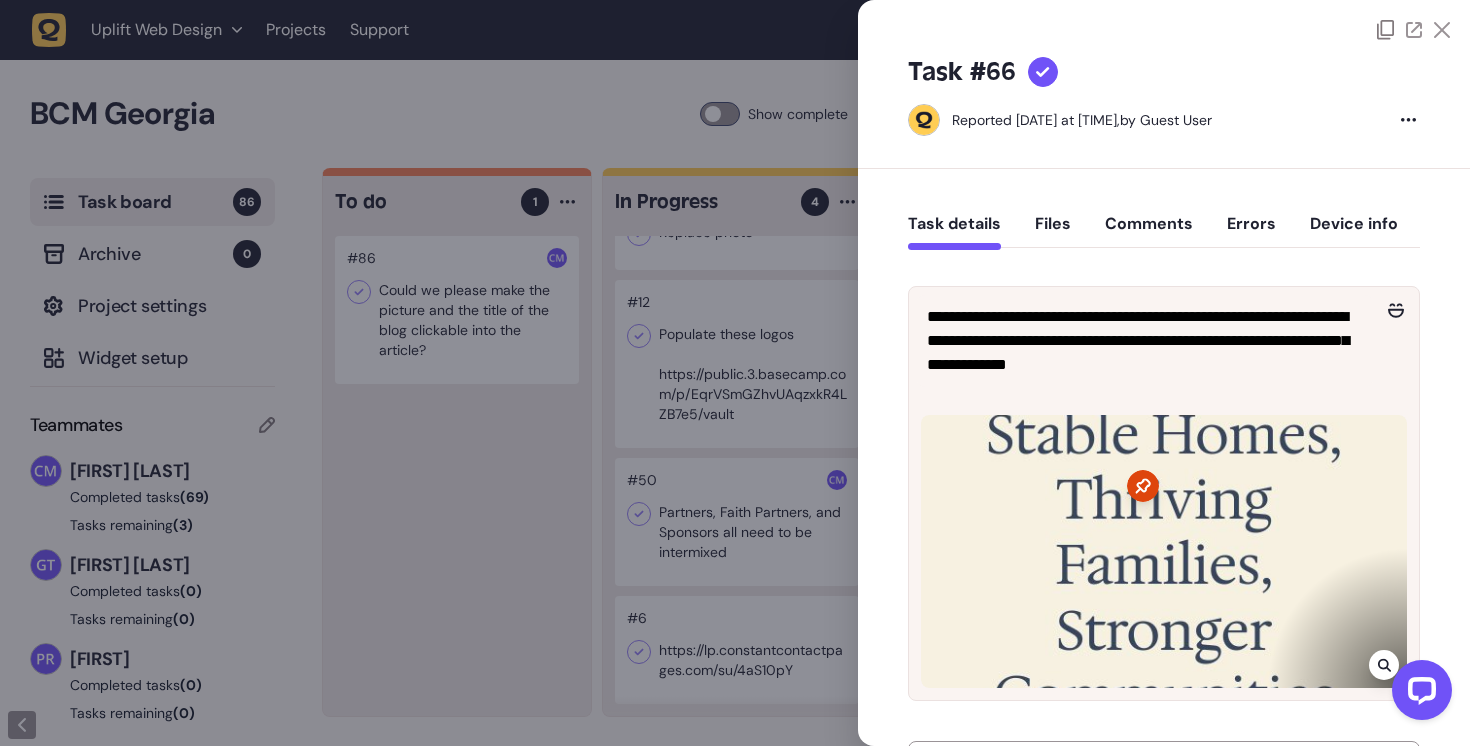 click on "Comments" 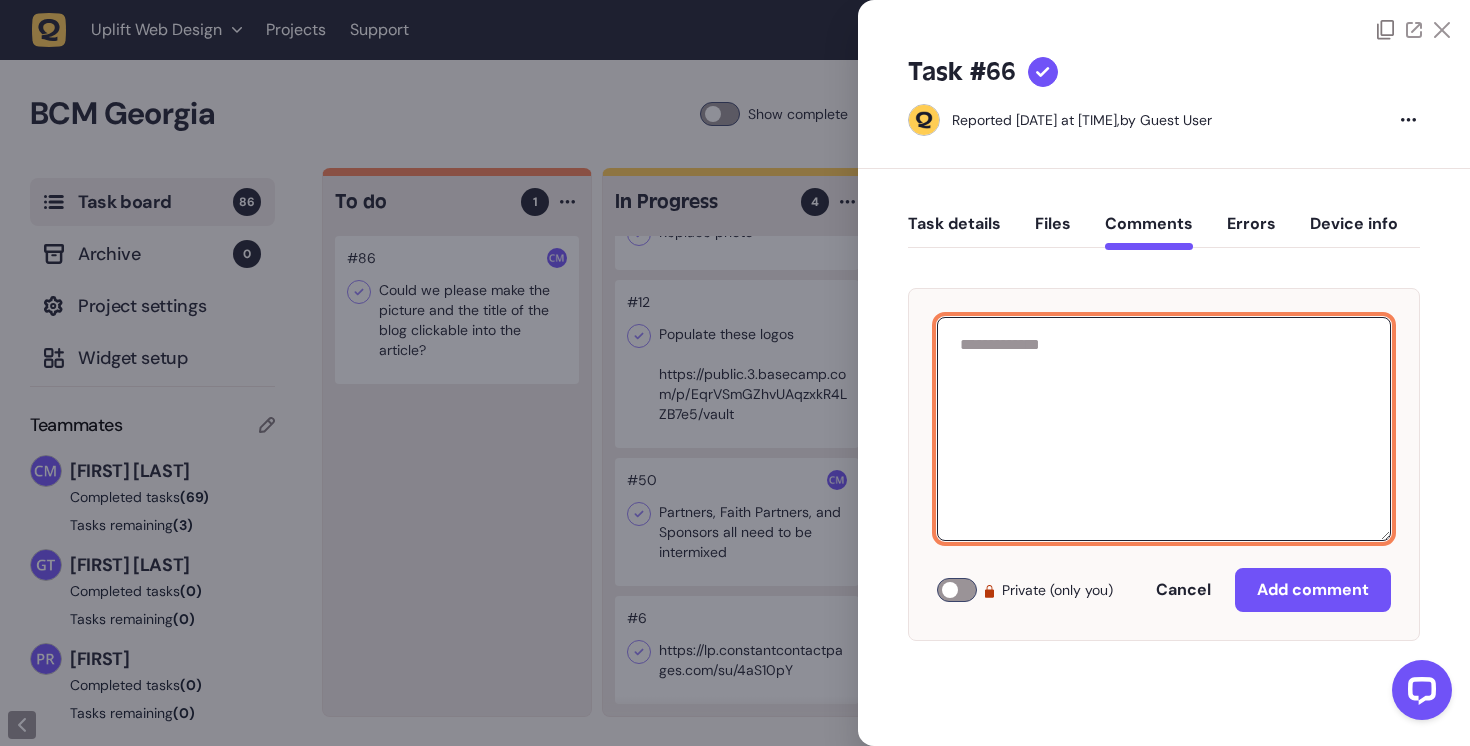 click 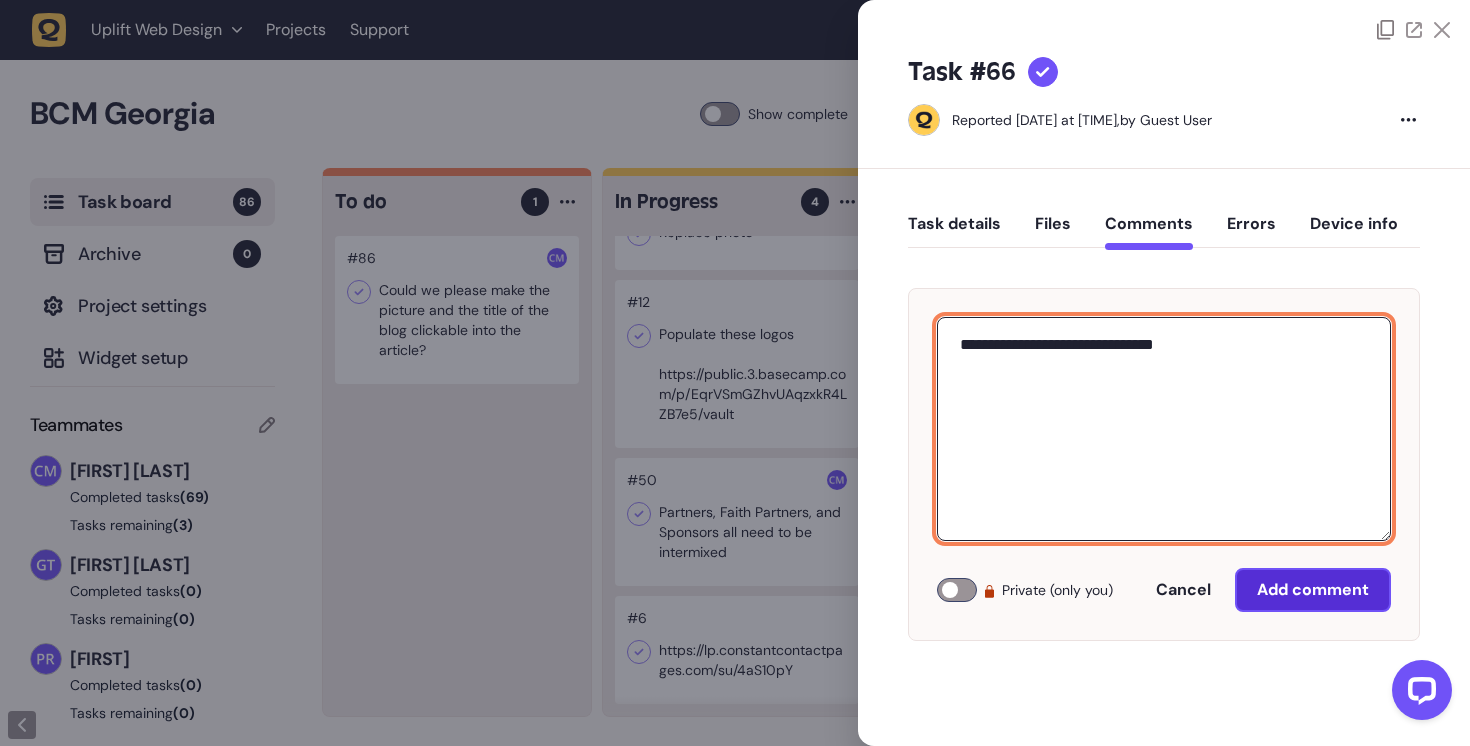 type on "**********" 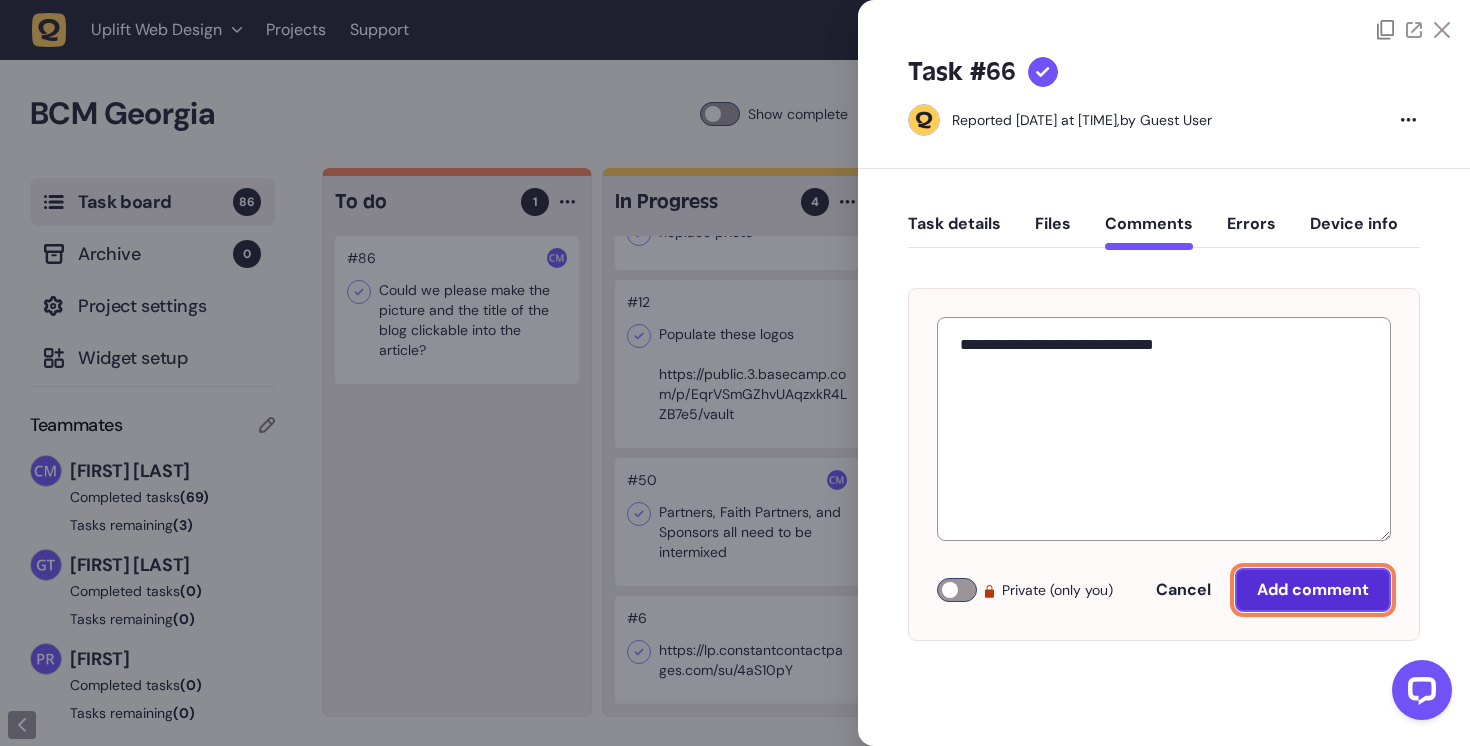 click on "Add comment" 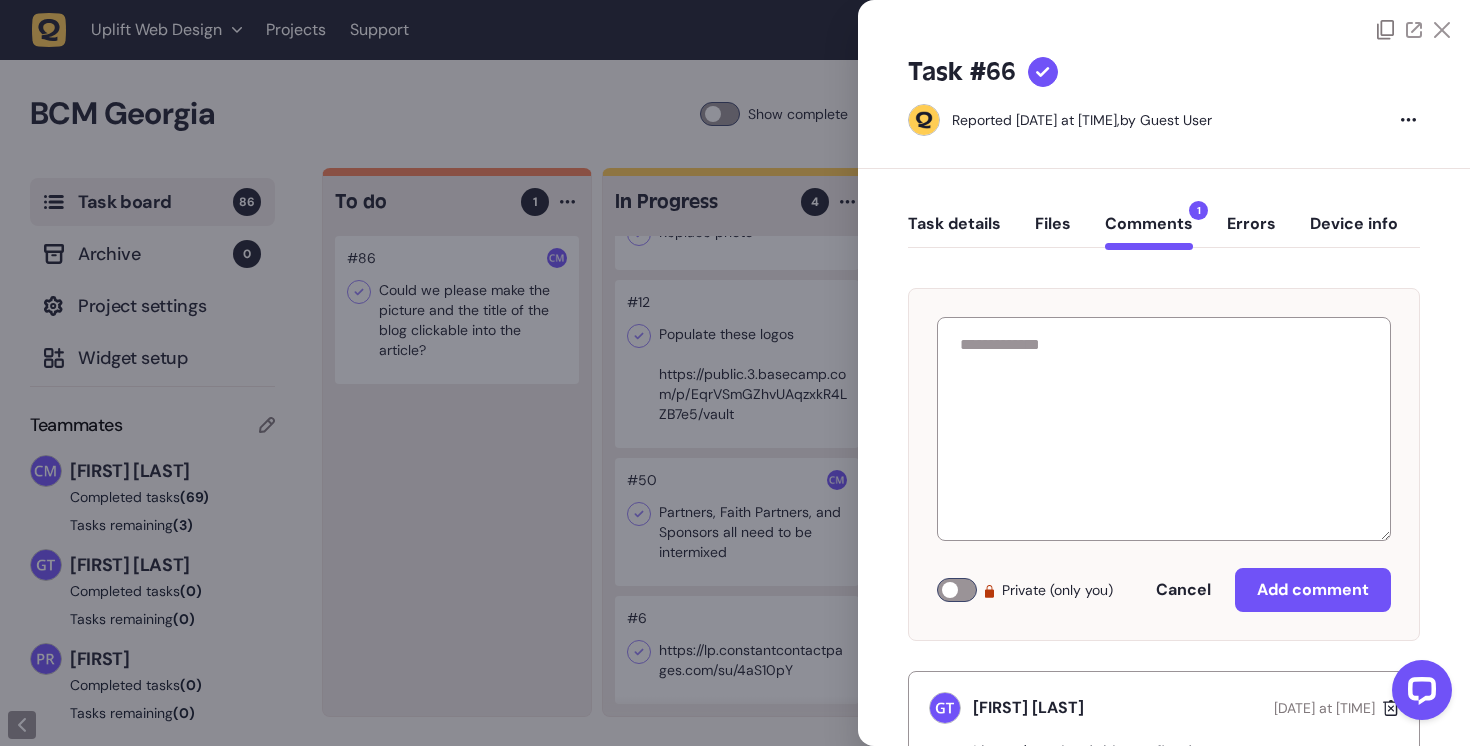 click 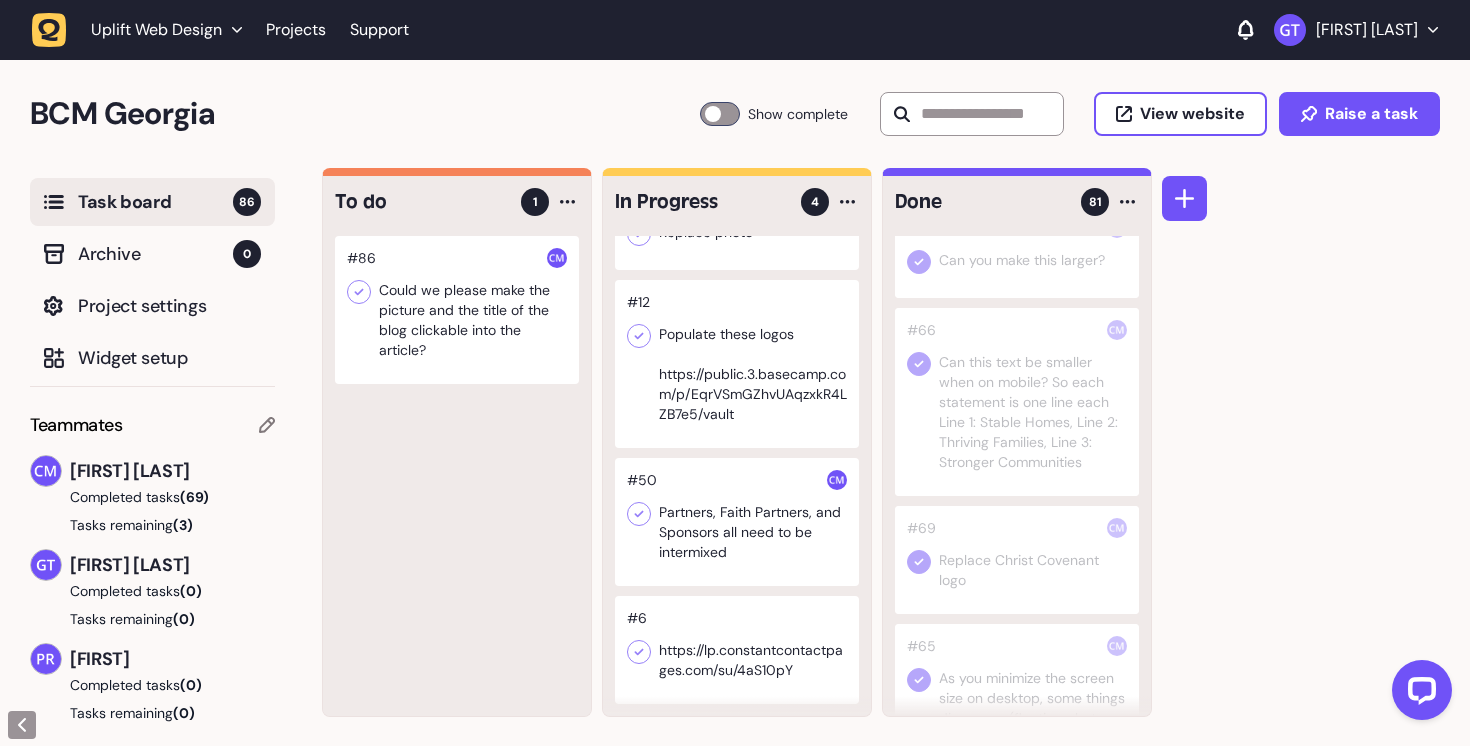 click 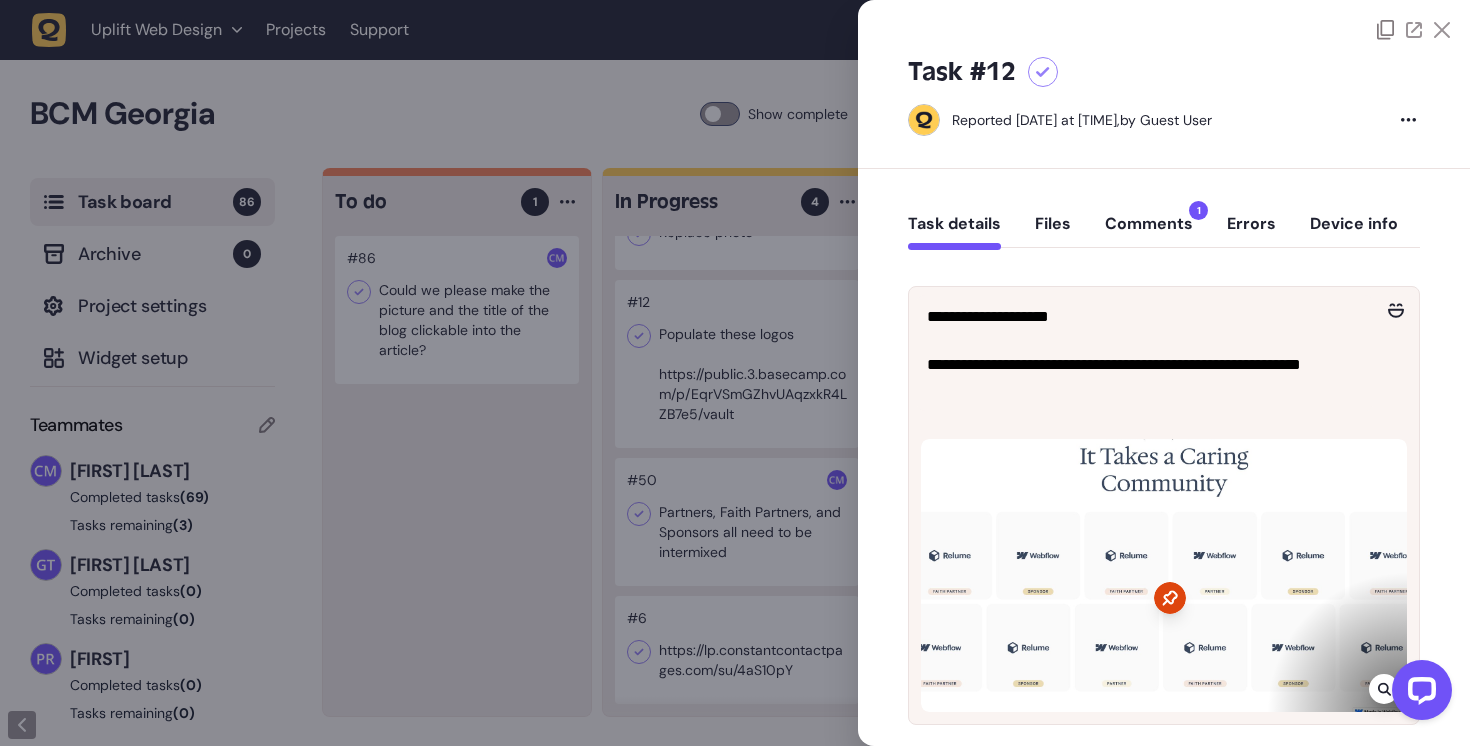 click on "Comments  1" 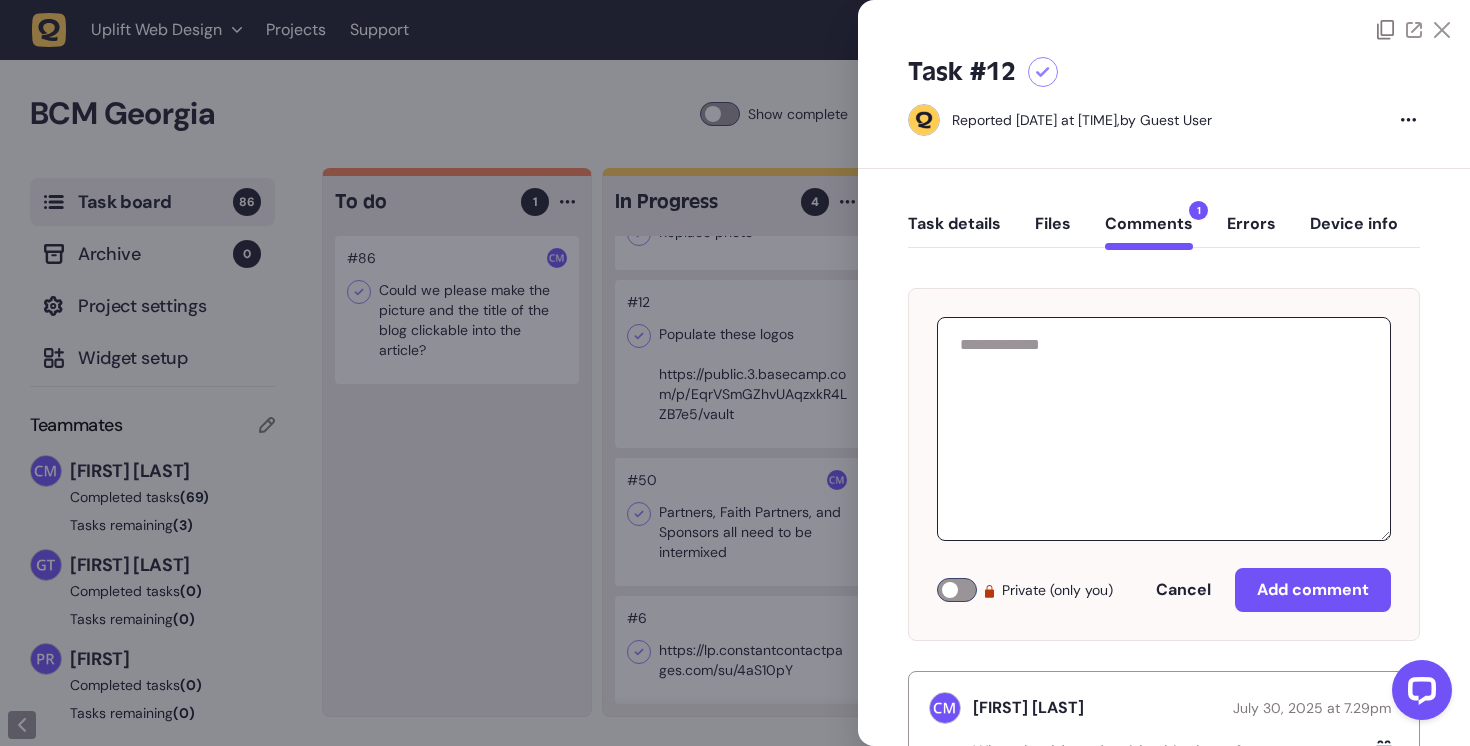 scroll, scrollTop: 86, scrollLeft: 0, axis: vertical 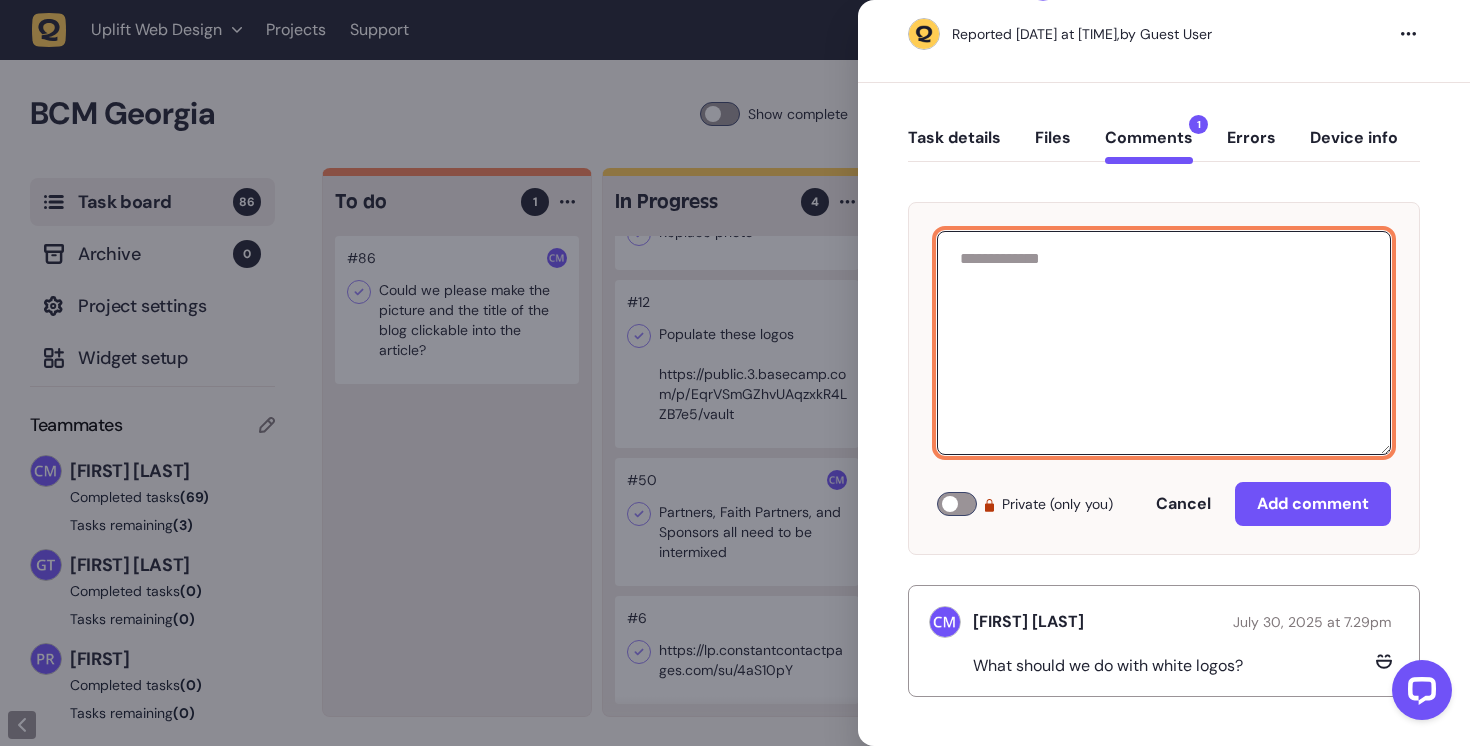 click 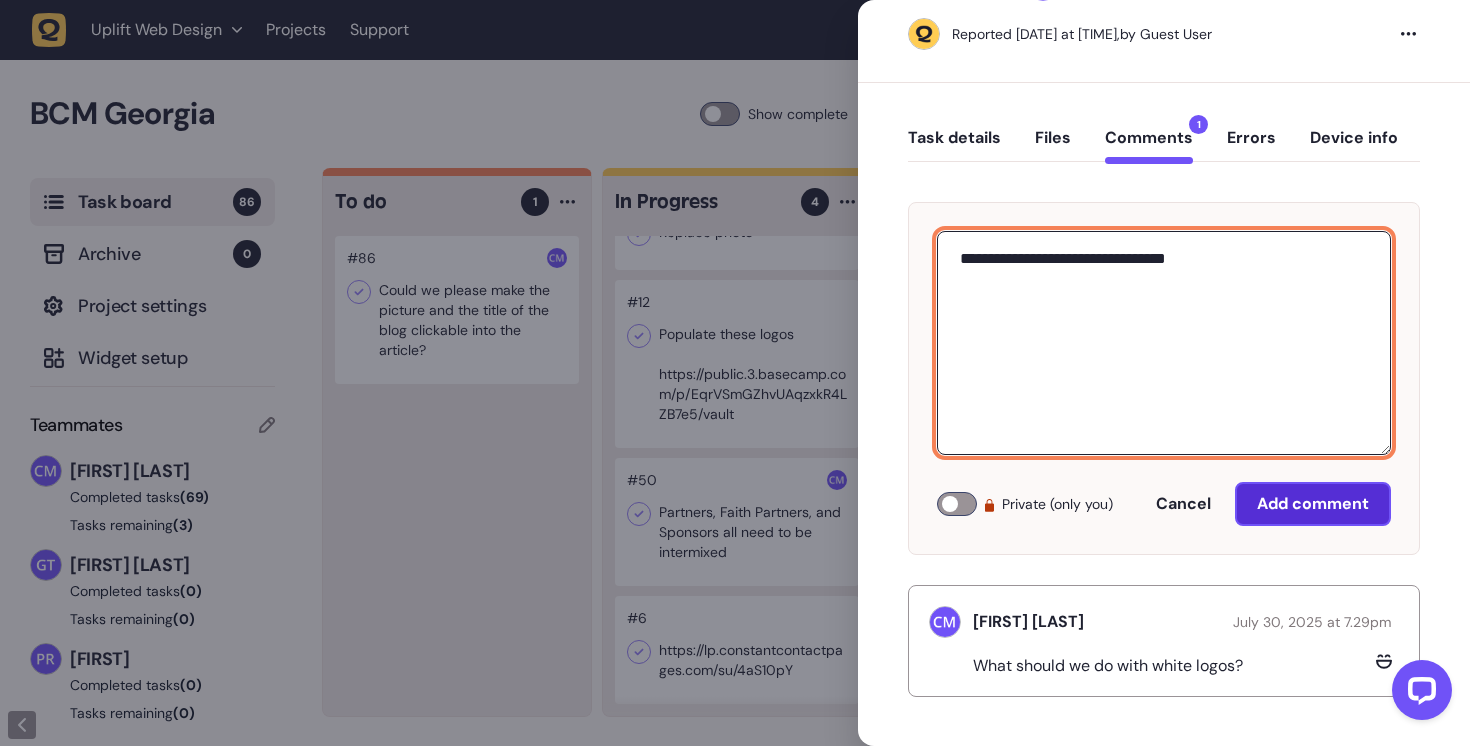 type on "**********" 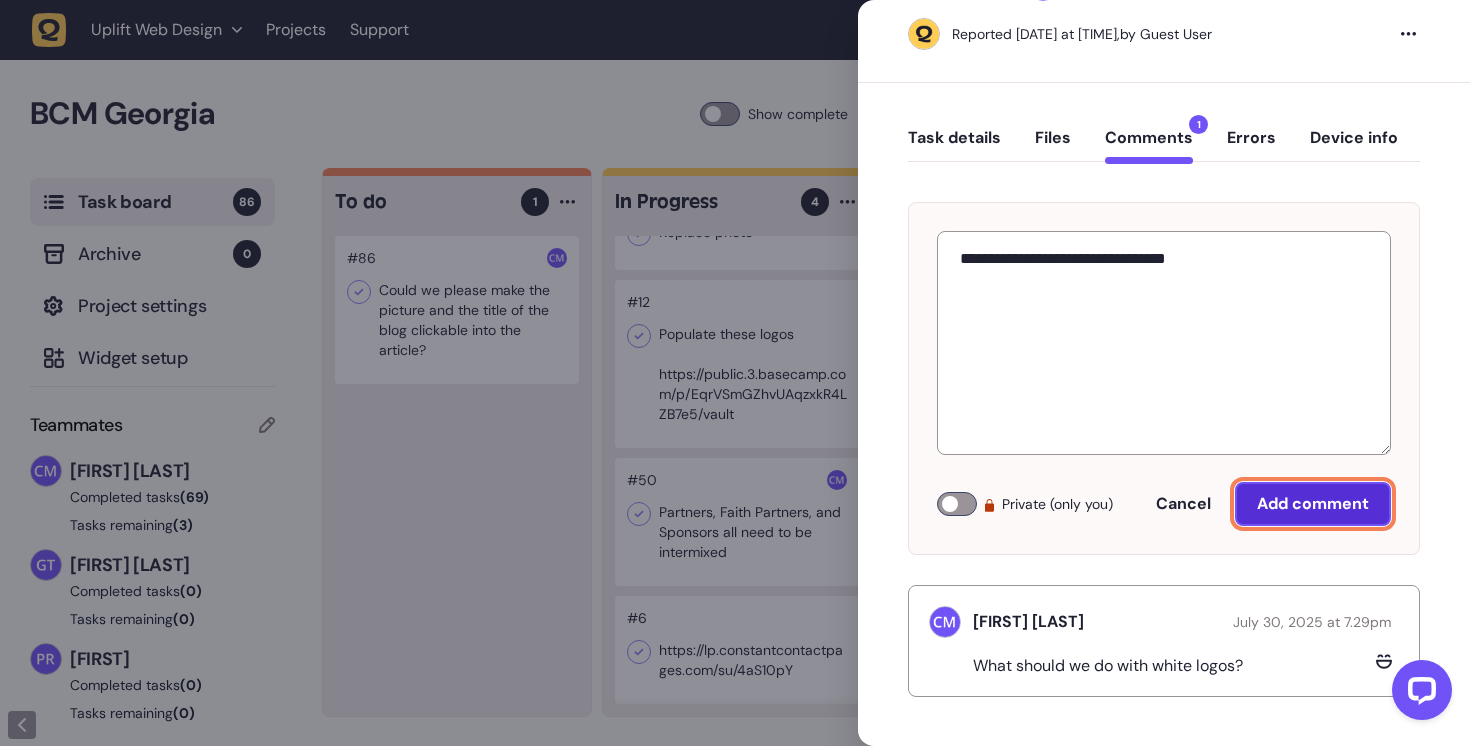 click on "Add comment" 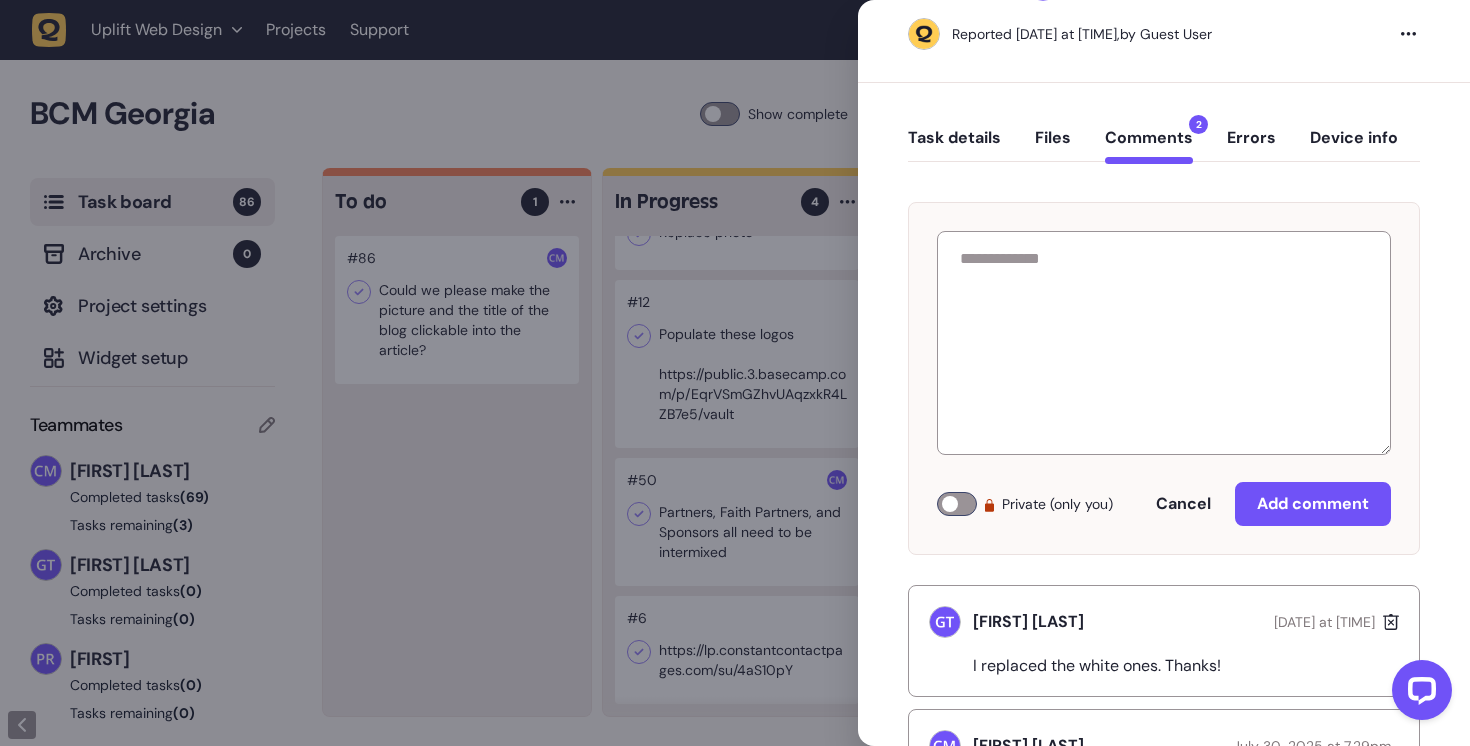 click 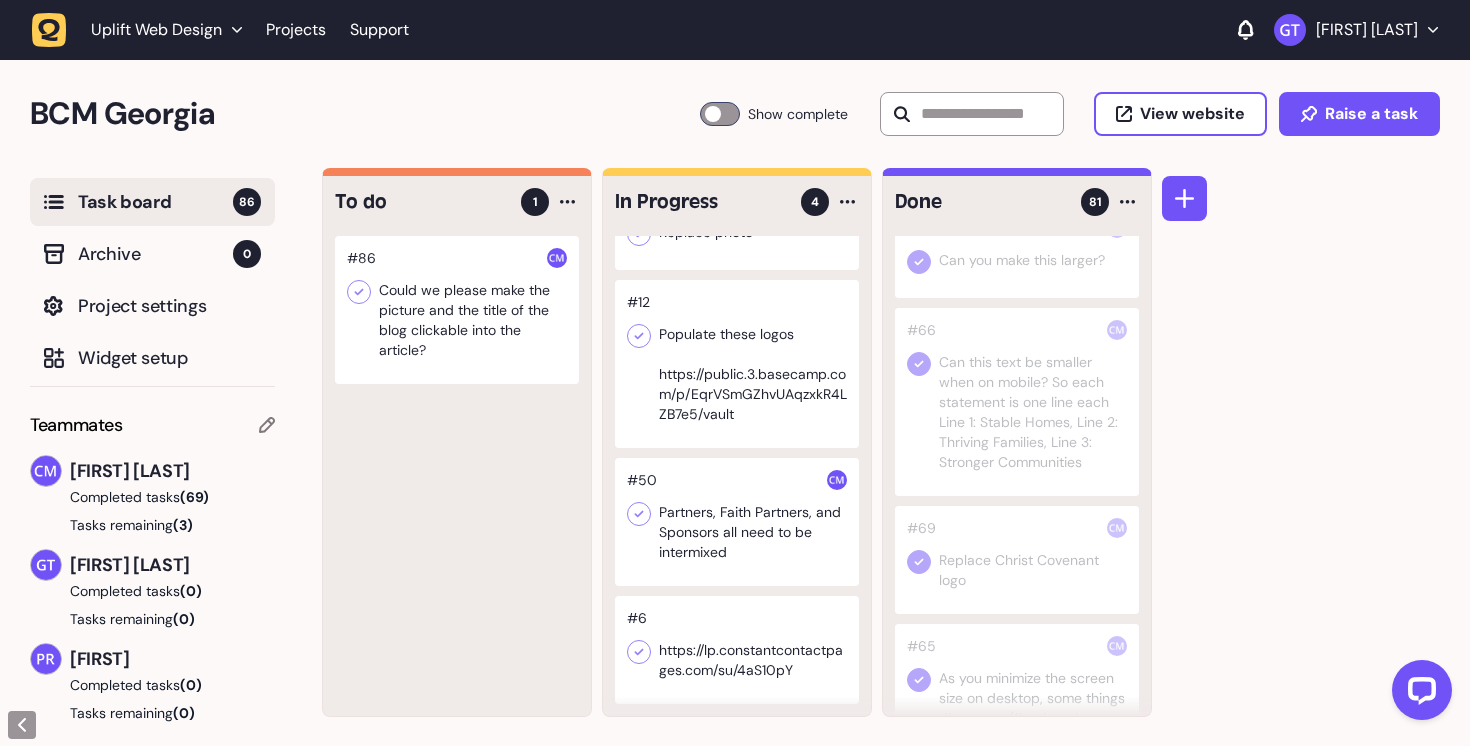 click 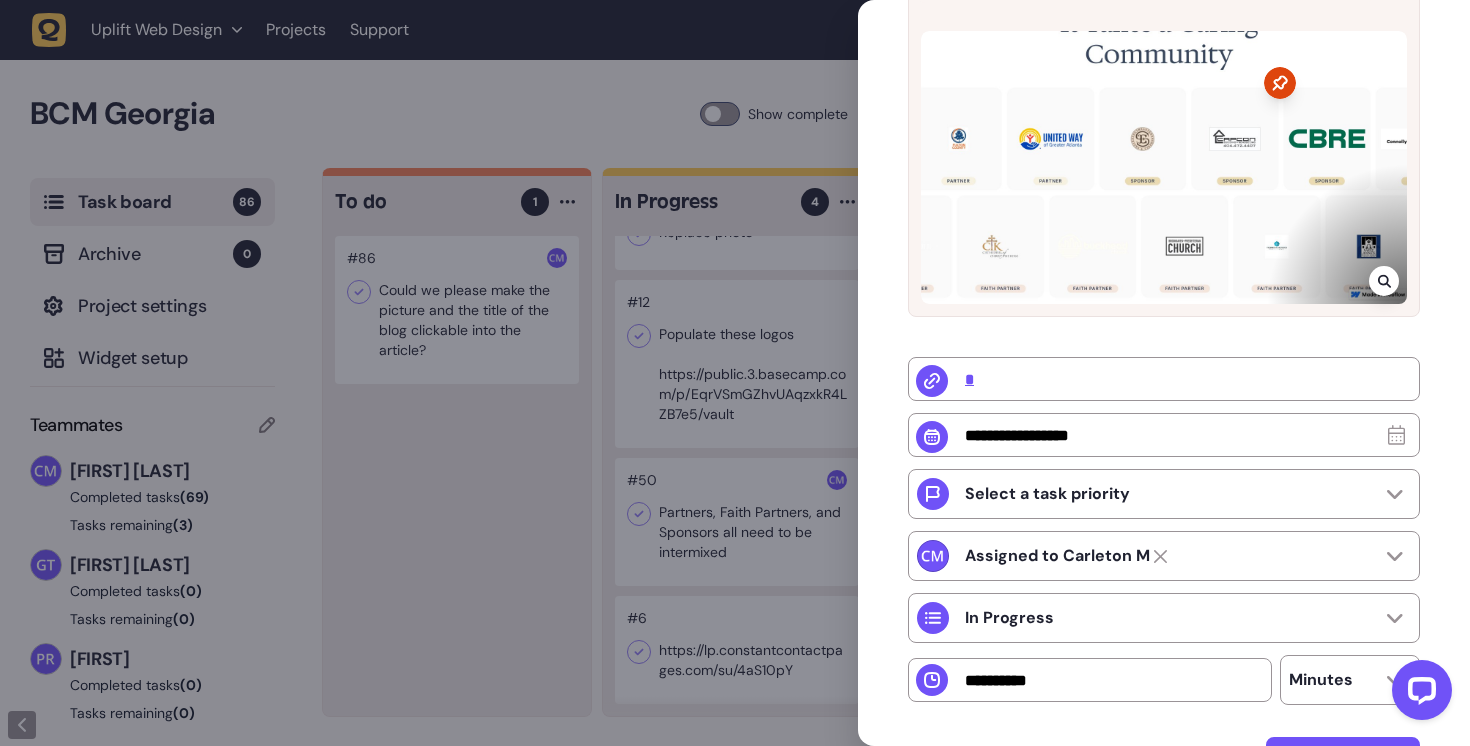 scroll, scrollTop: 0, scrollLeft: 0, axis: both 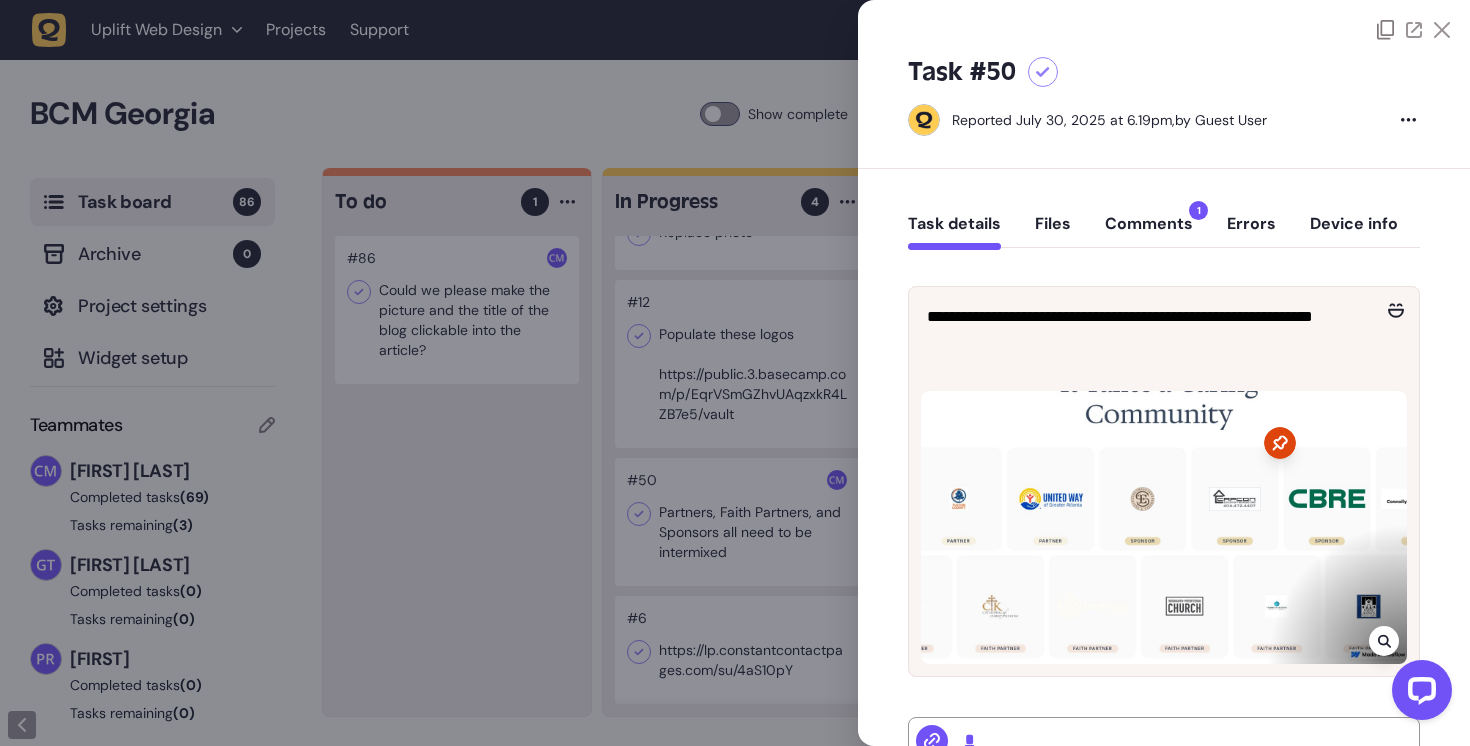 click on "Comments  1" 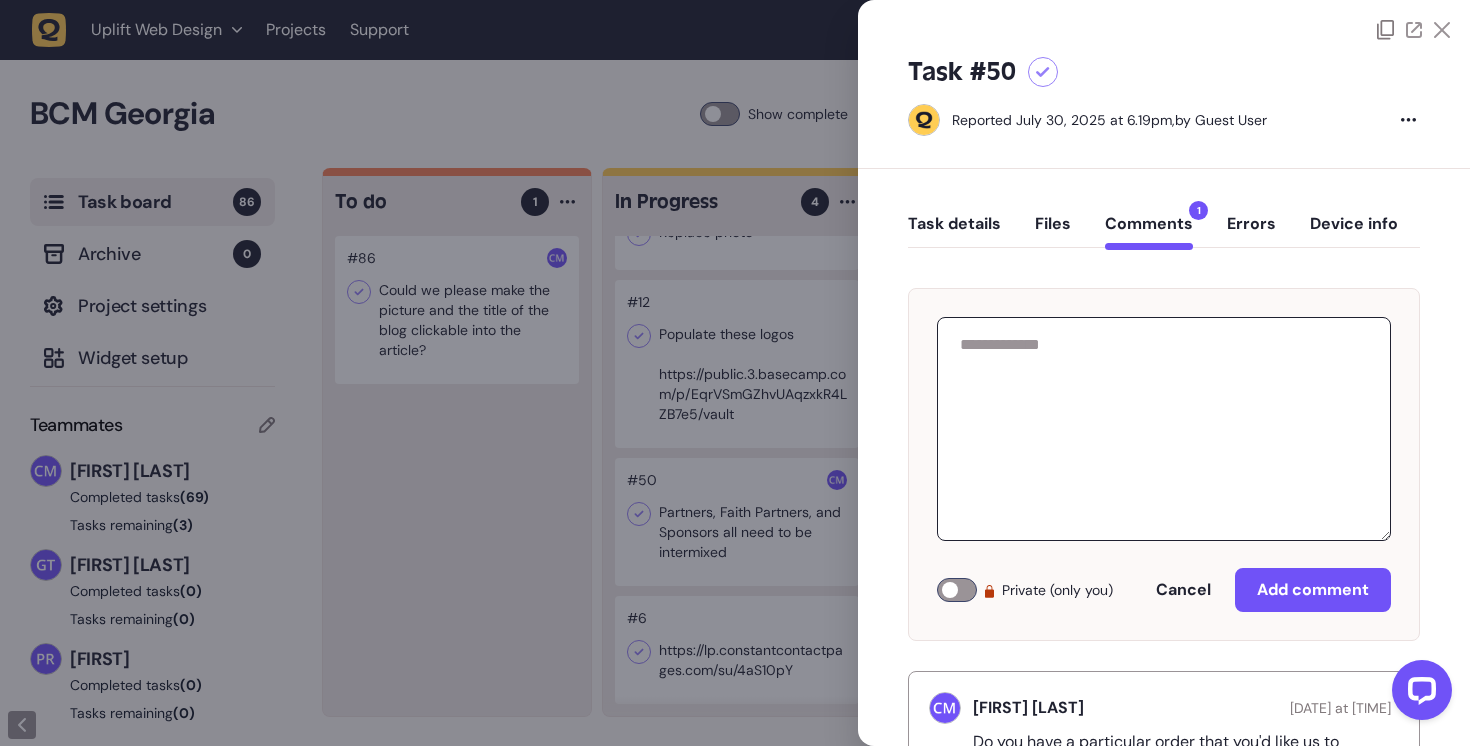 scroll, scrollTop: 96, scrollLeft: 0, axis: vertical 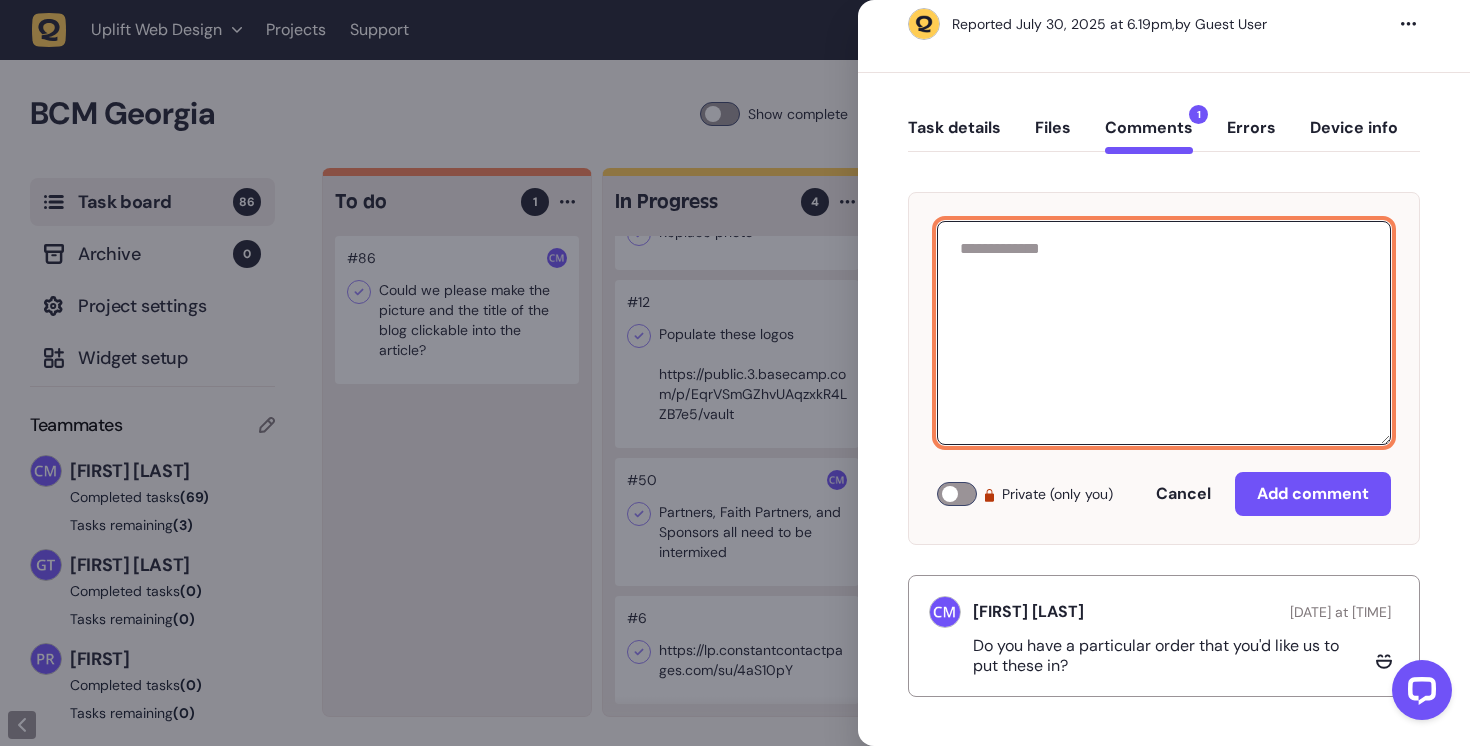 click 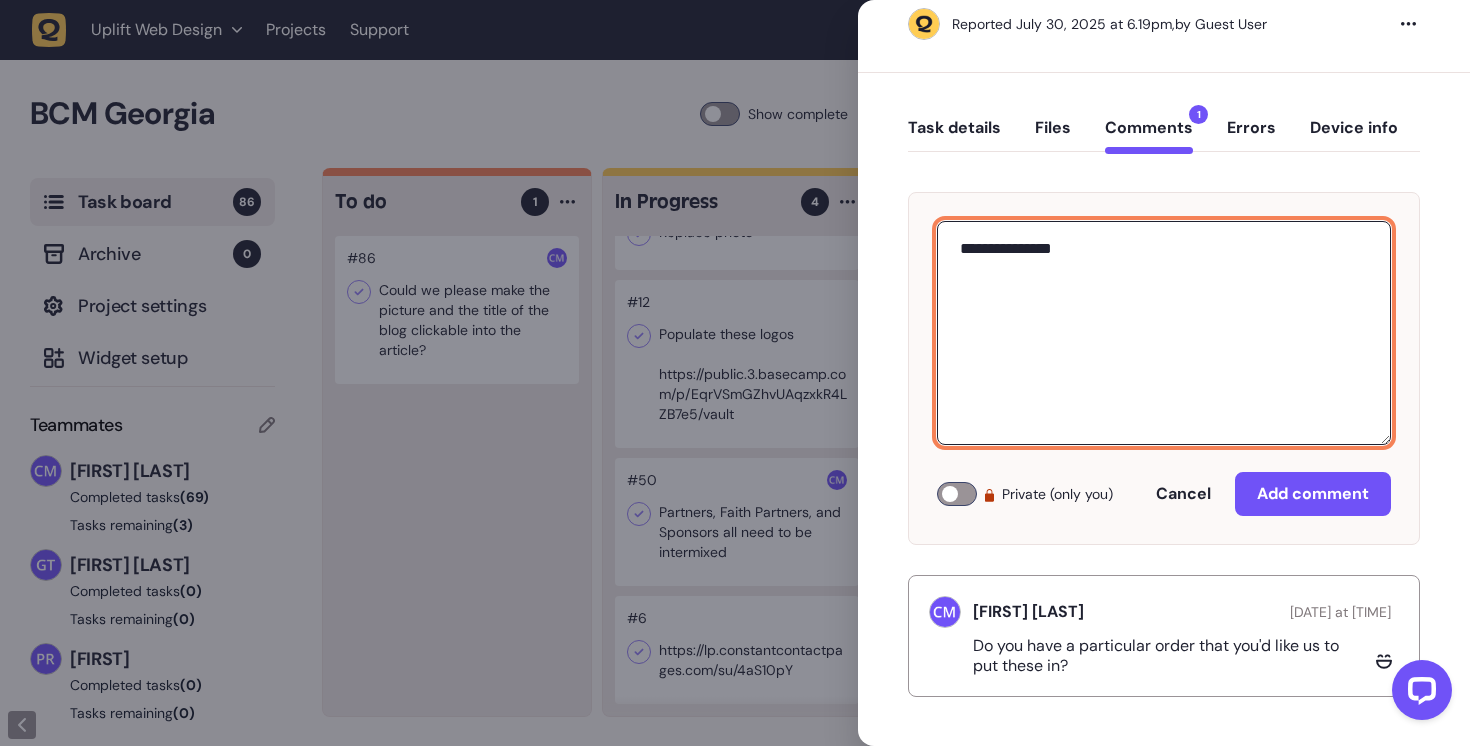 click on "**********" 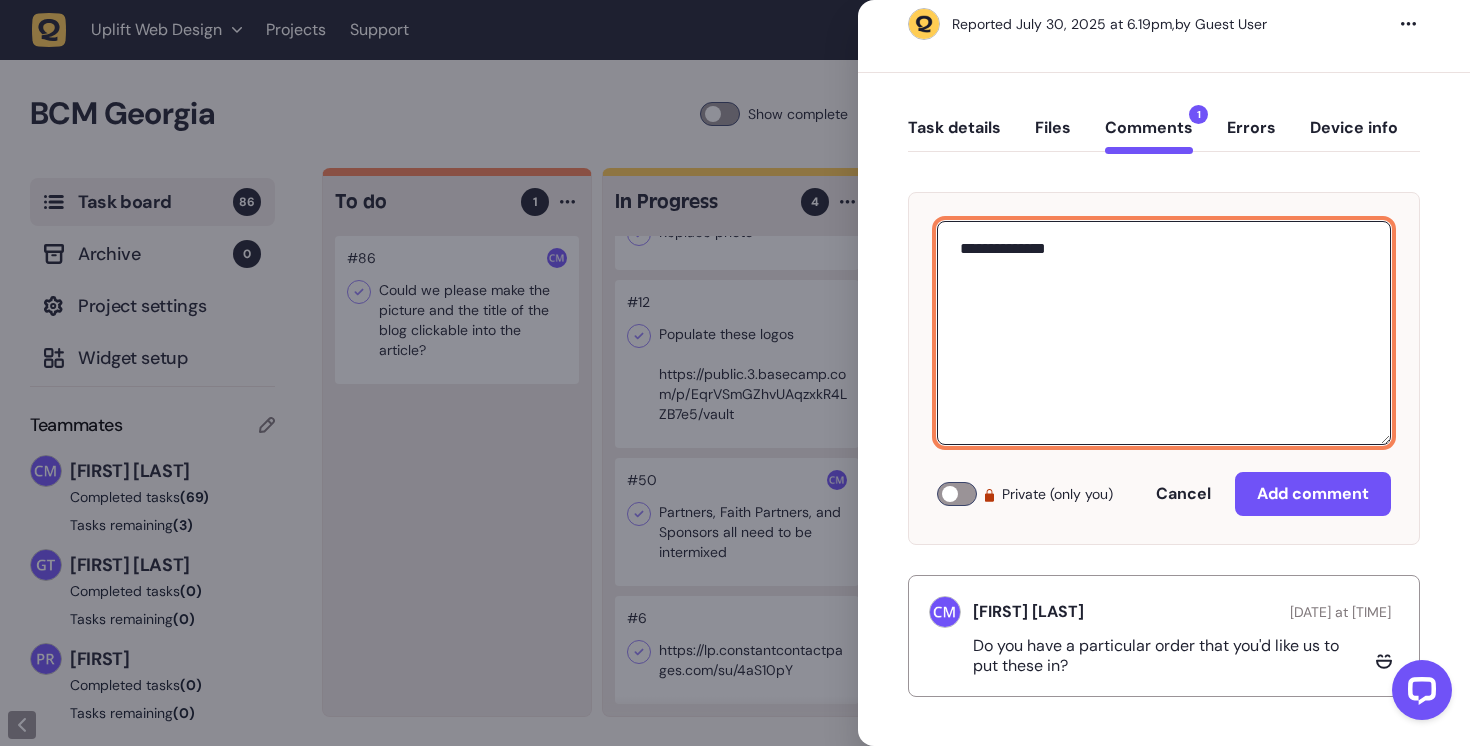 click on "**********" 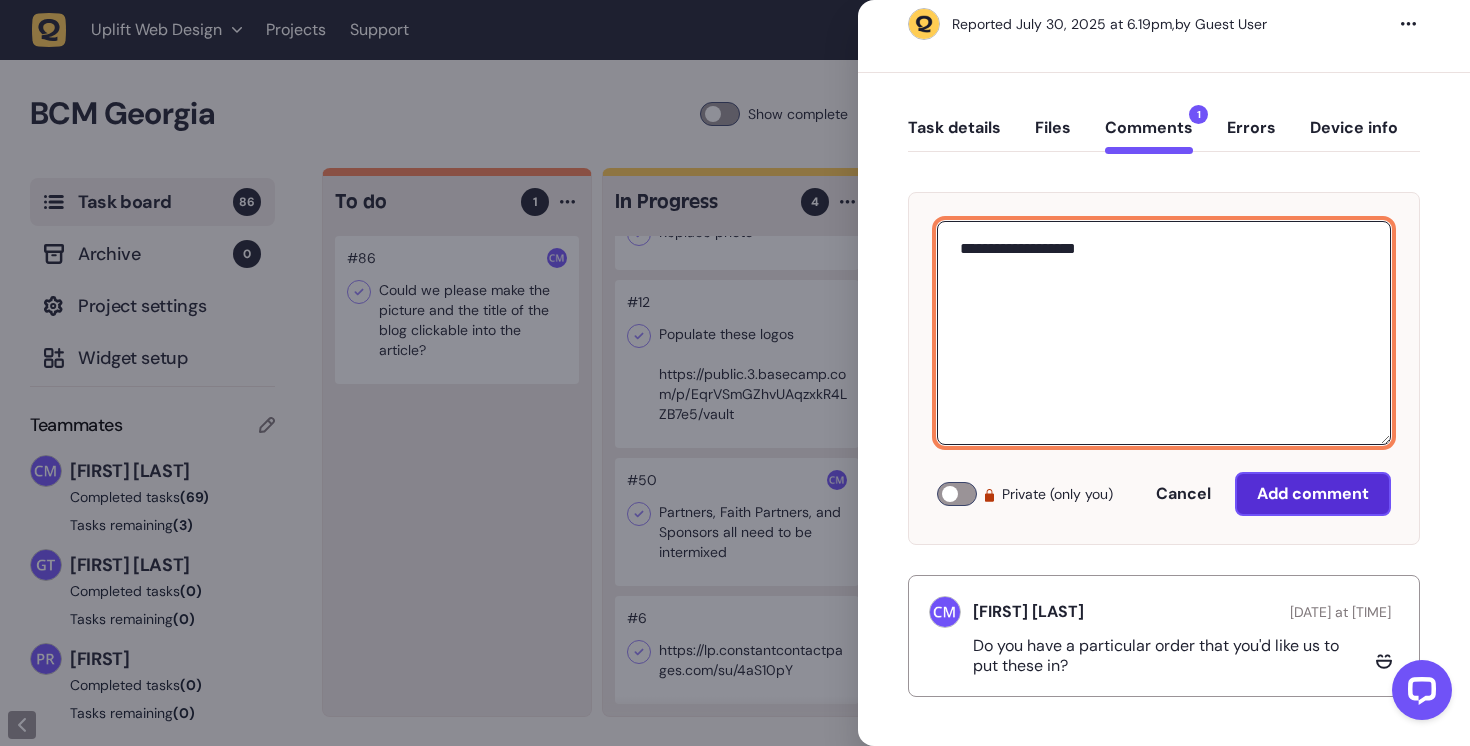type on "**********" 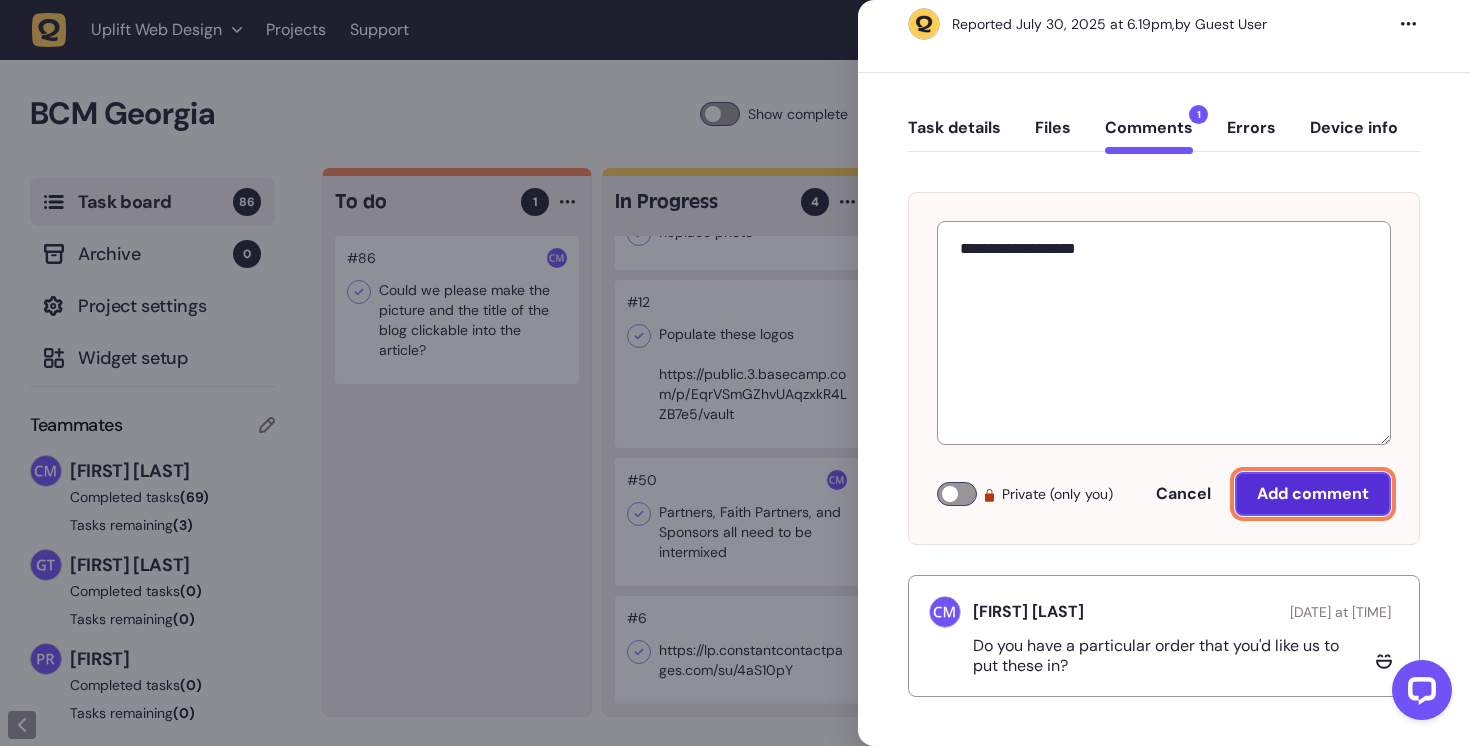 click on "Add comment" 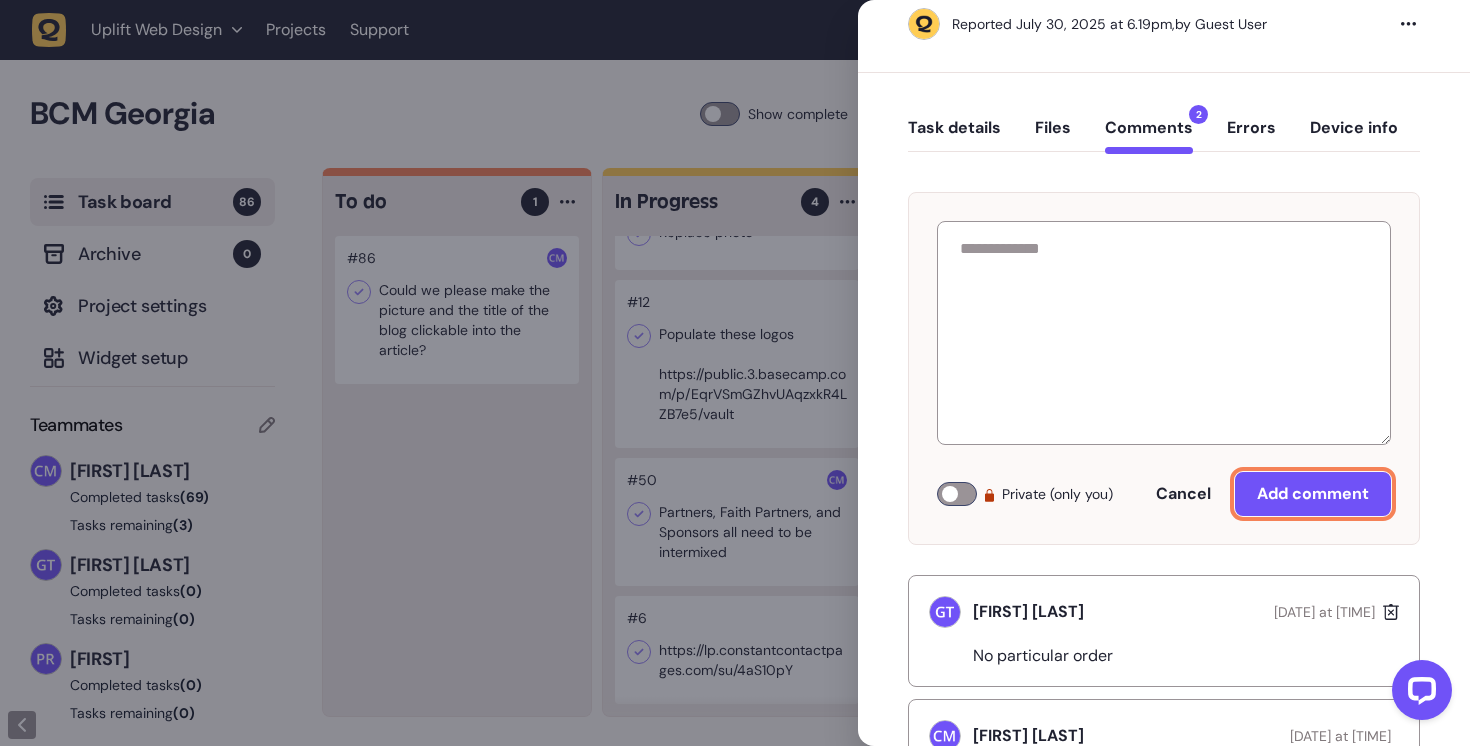 scroll, scrollTop: 184, scrollLeft: 0, axis: vertical 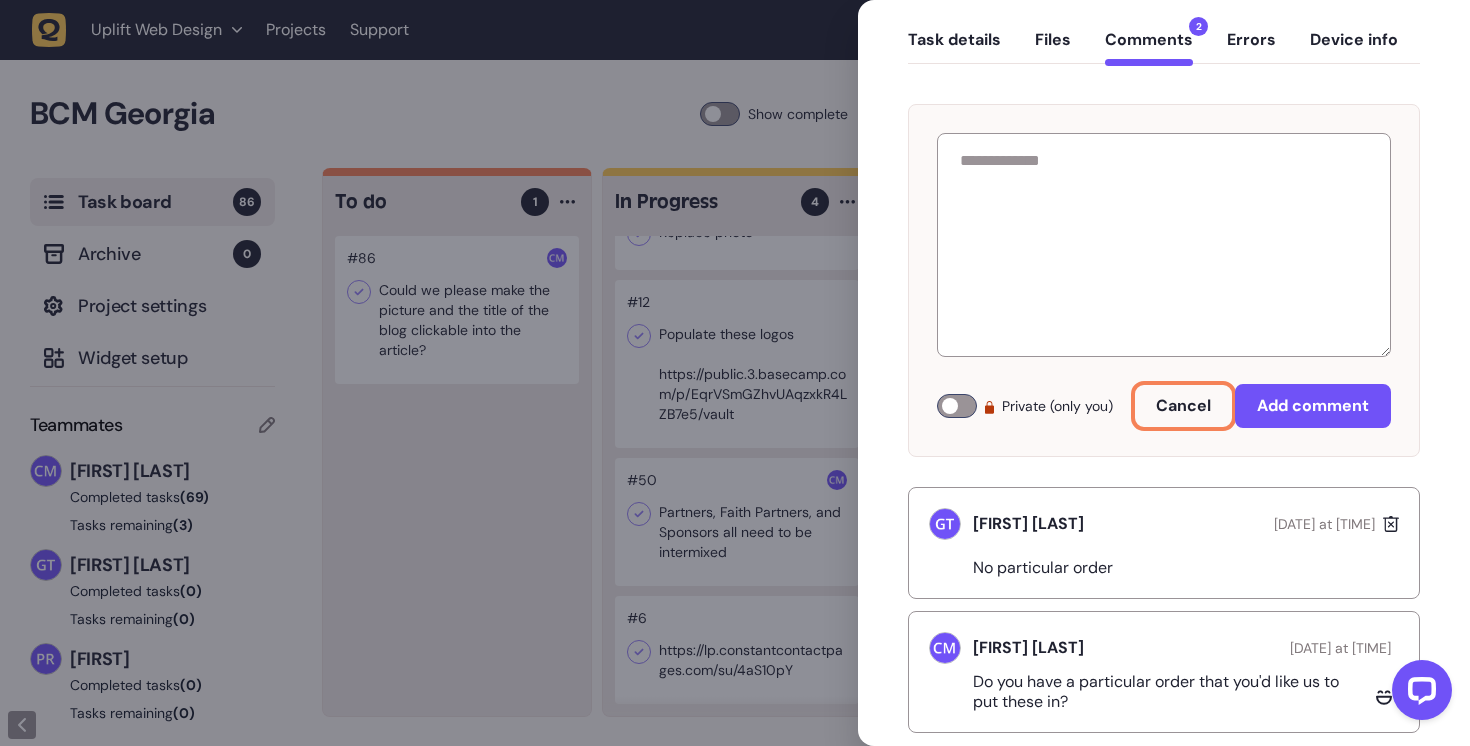 click on "Cancel" 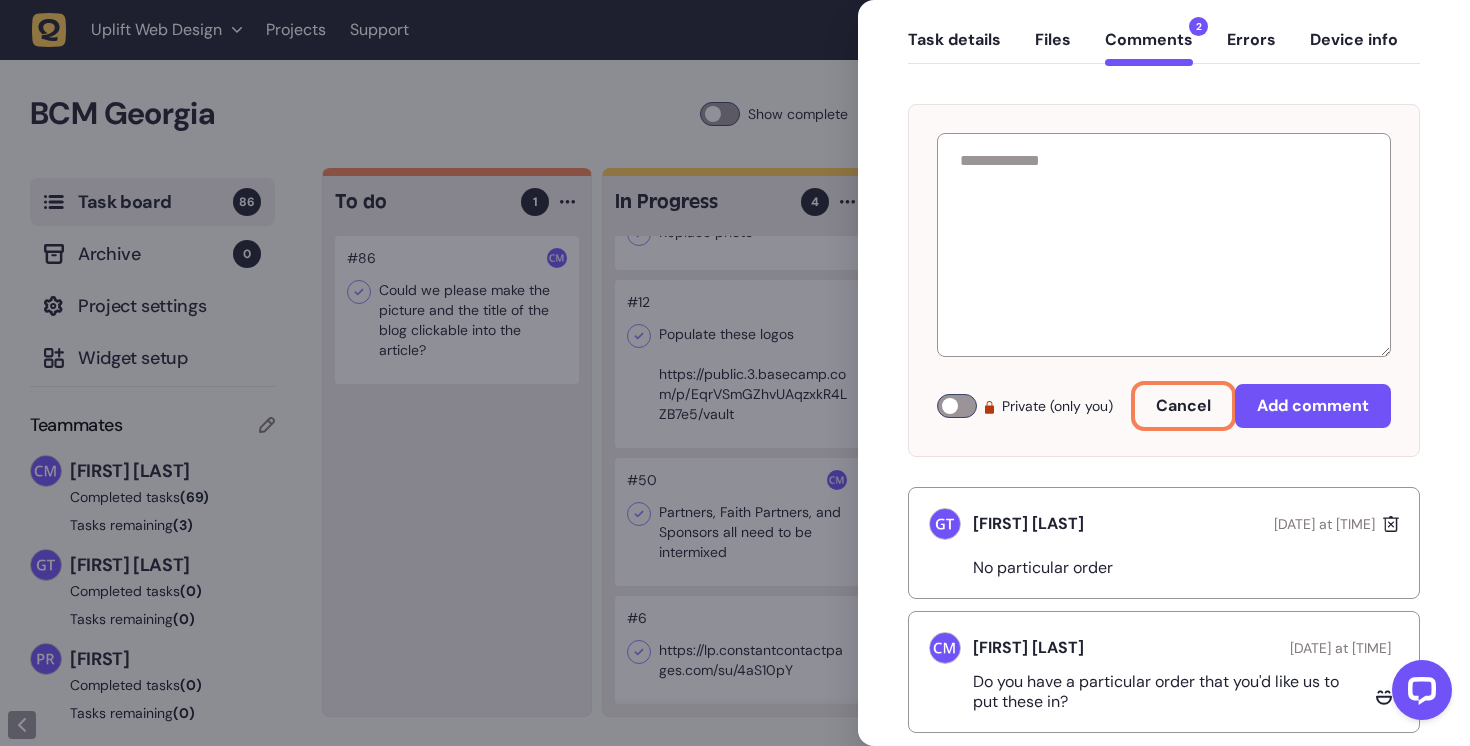 click on "Cancel" 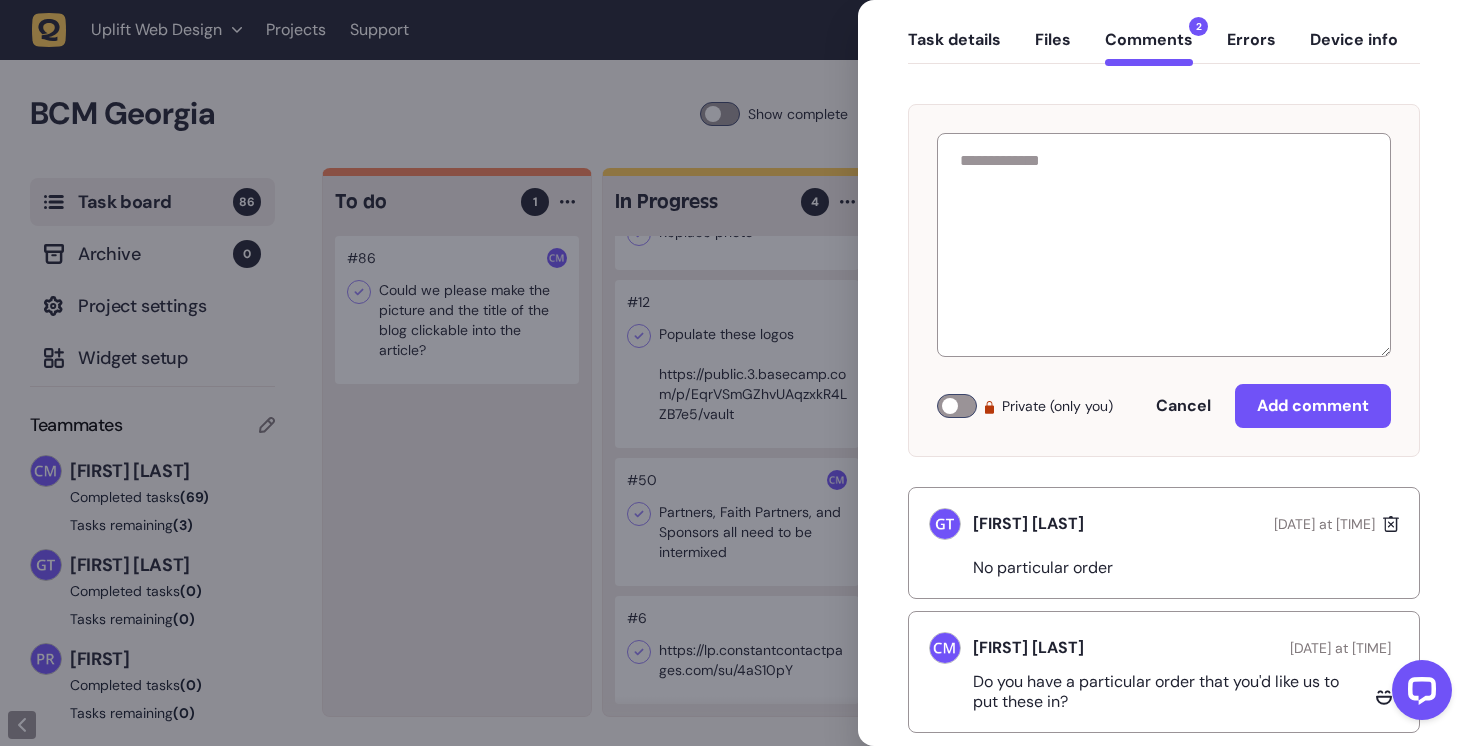 click 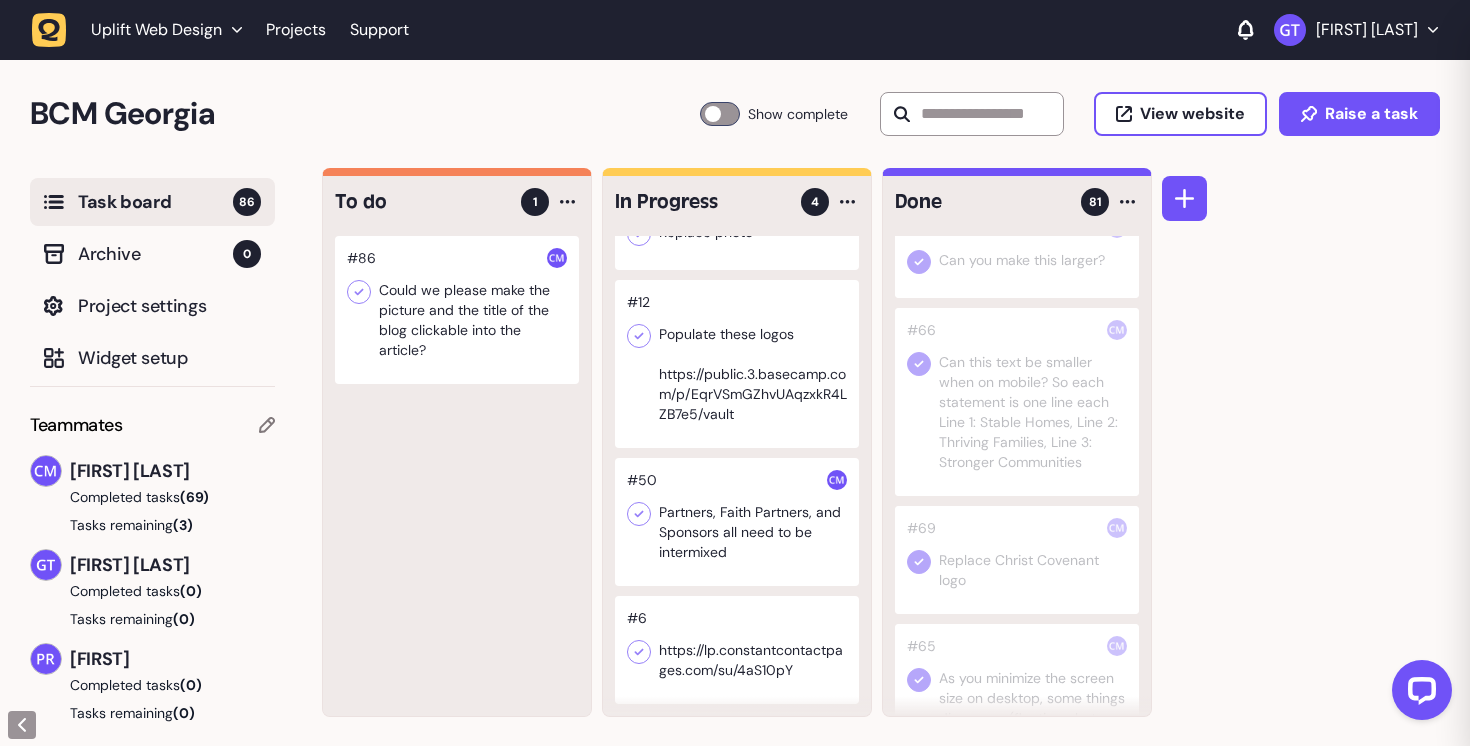 scroll, scrollTop: 9, scrollLeft: 0, axis: vertical 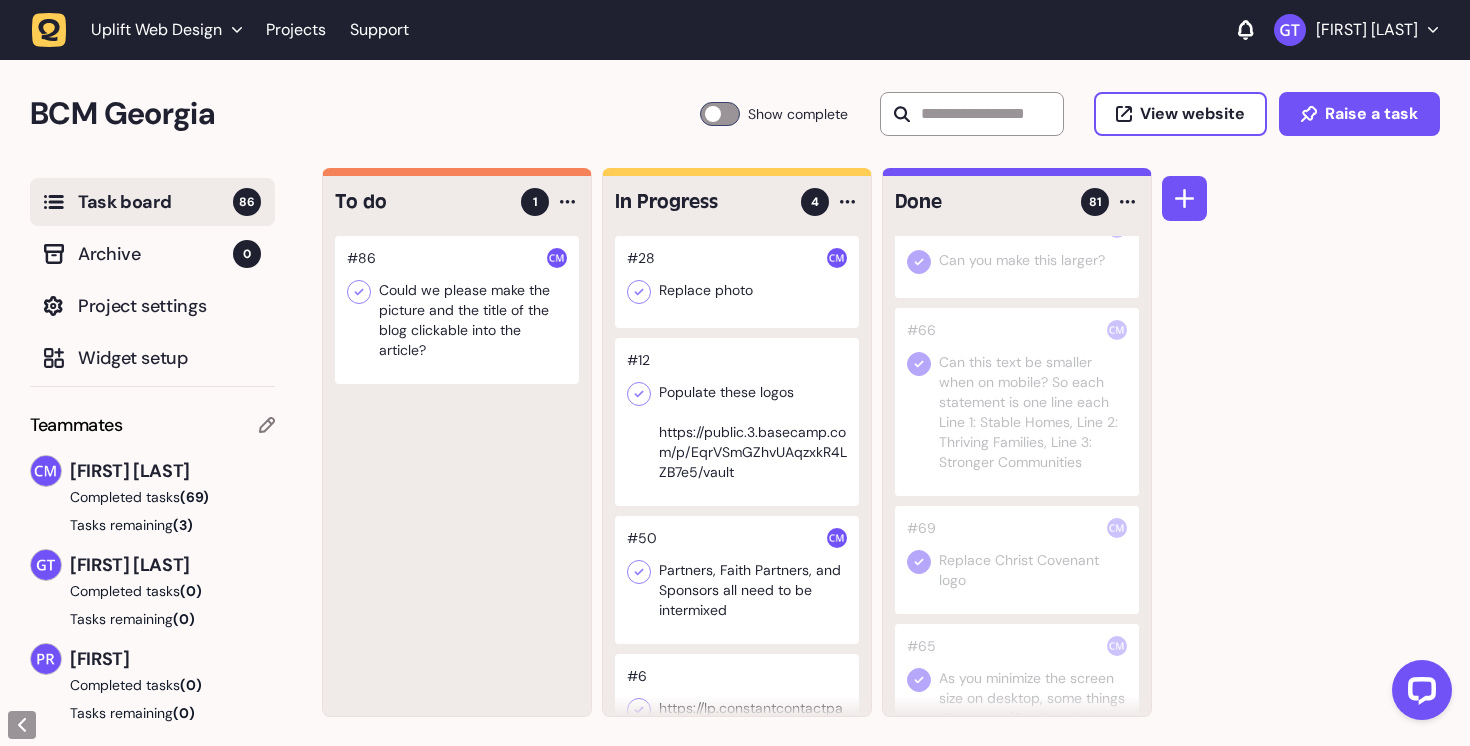 click 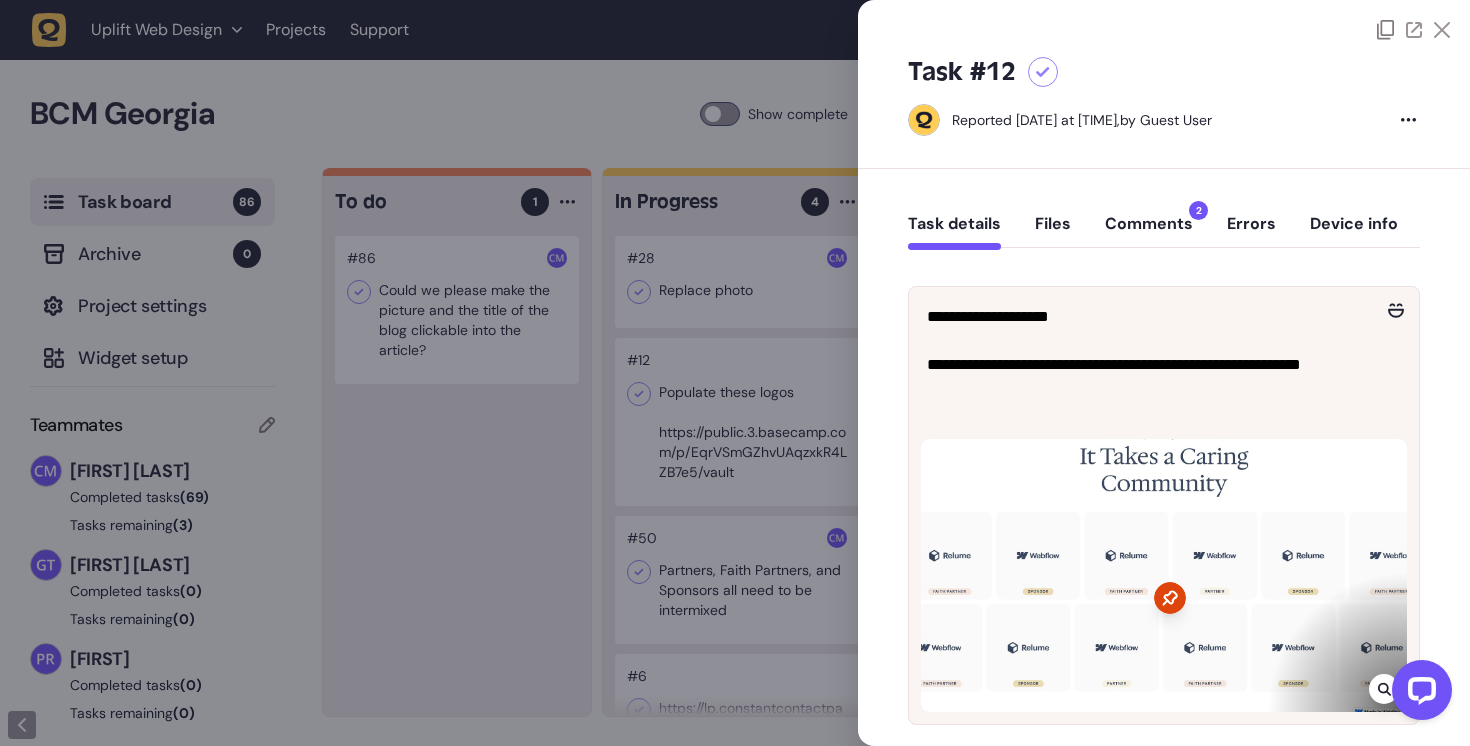 click on "Comments  2" 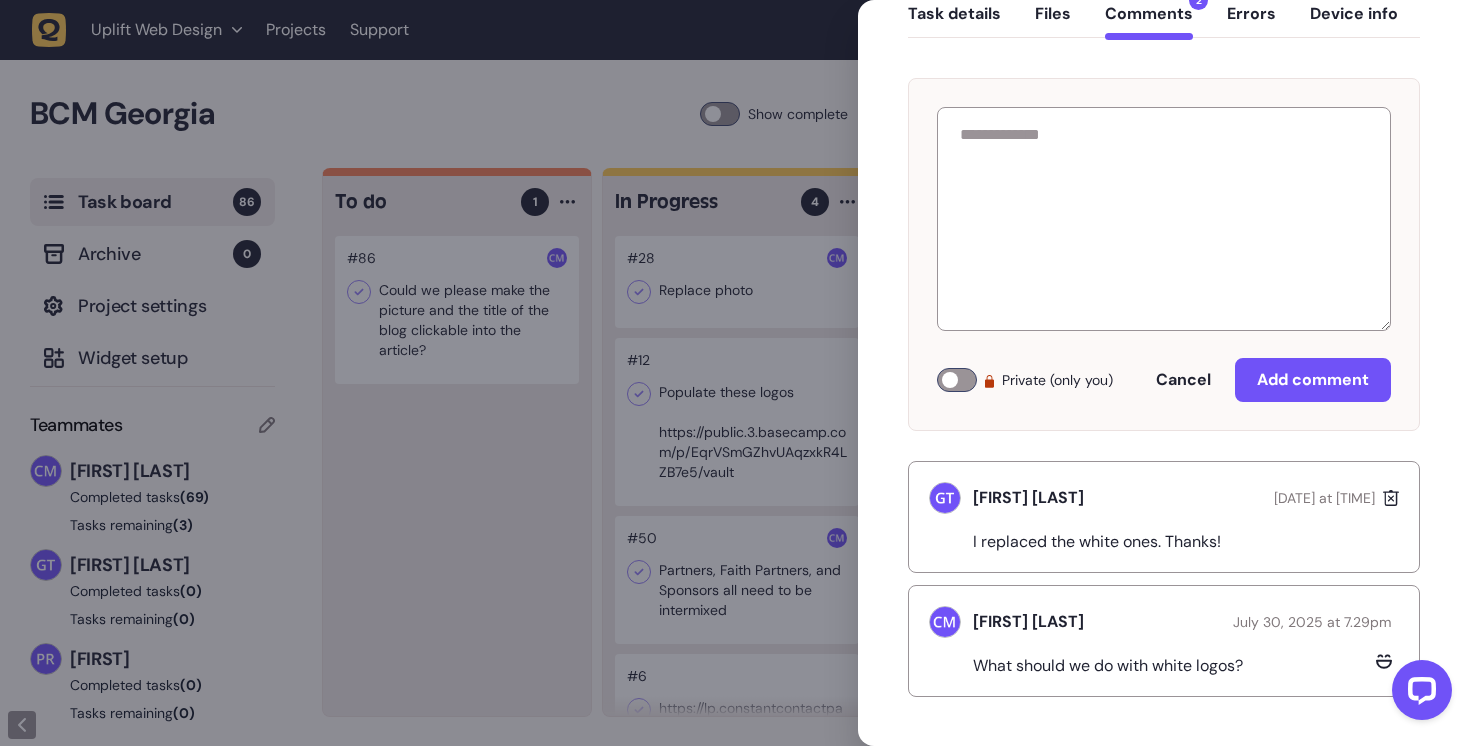 click 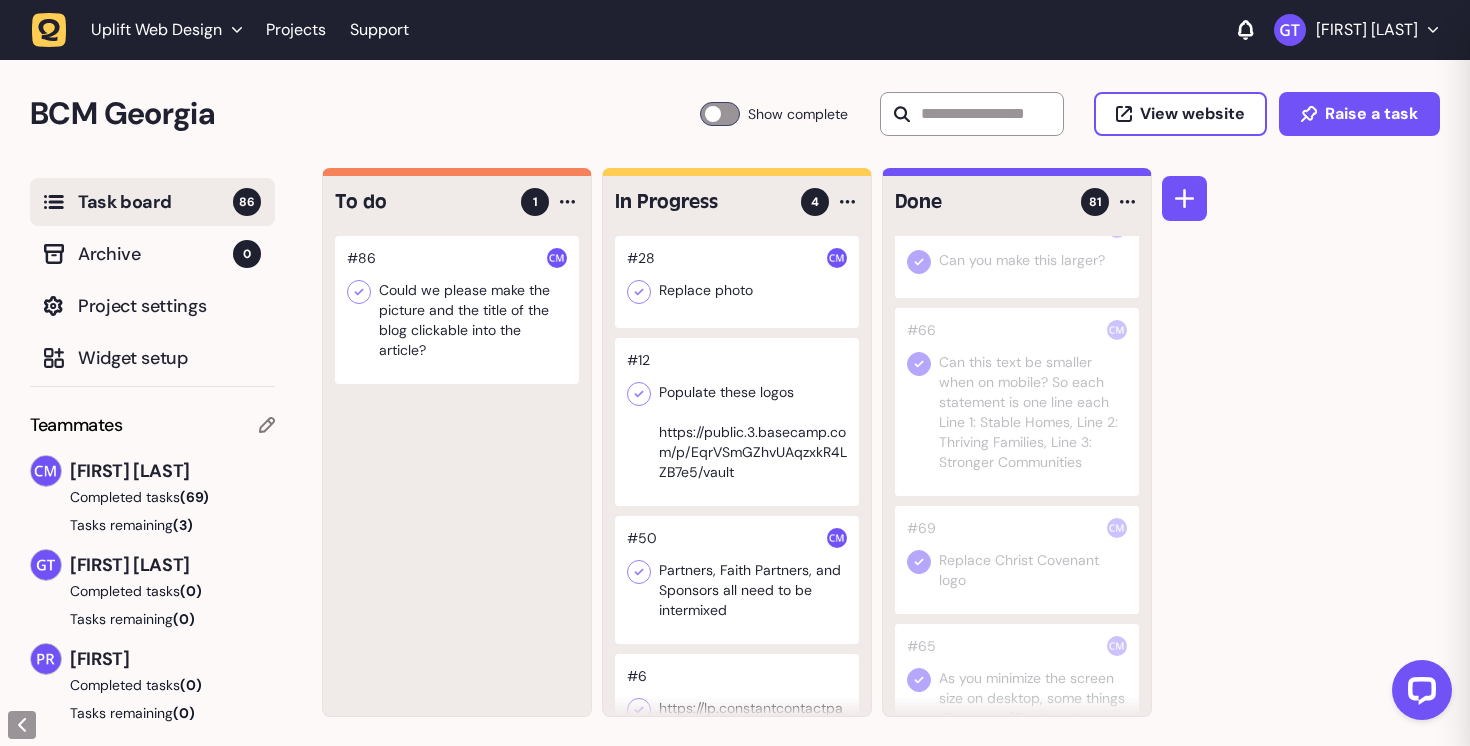 scroll, scrollTop: 9, scrollLeft: 0, axis: vertical 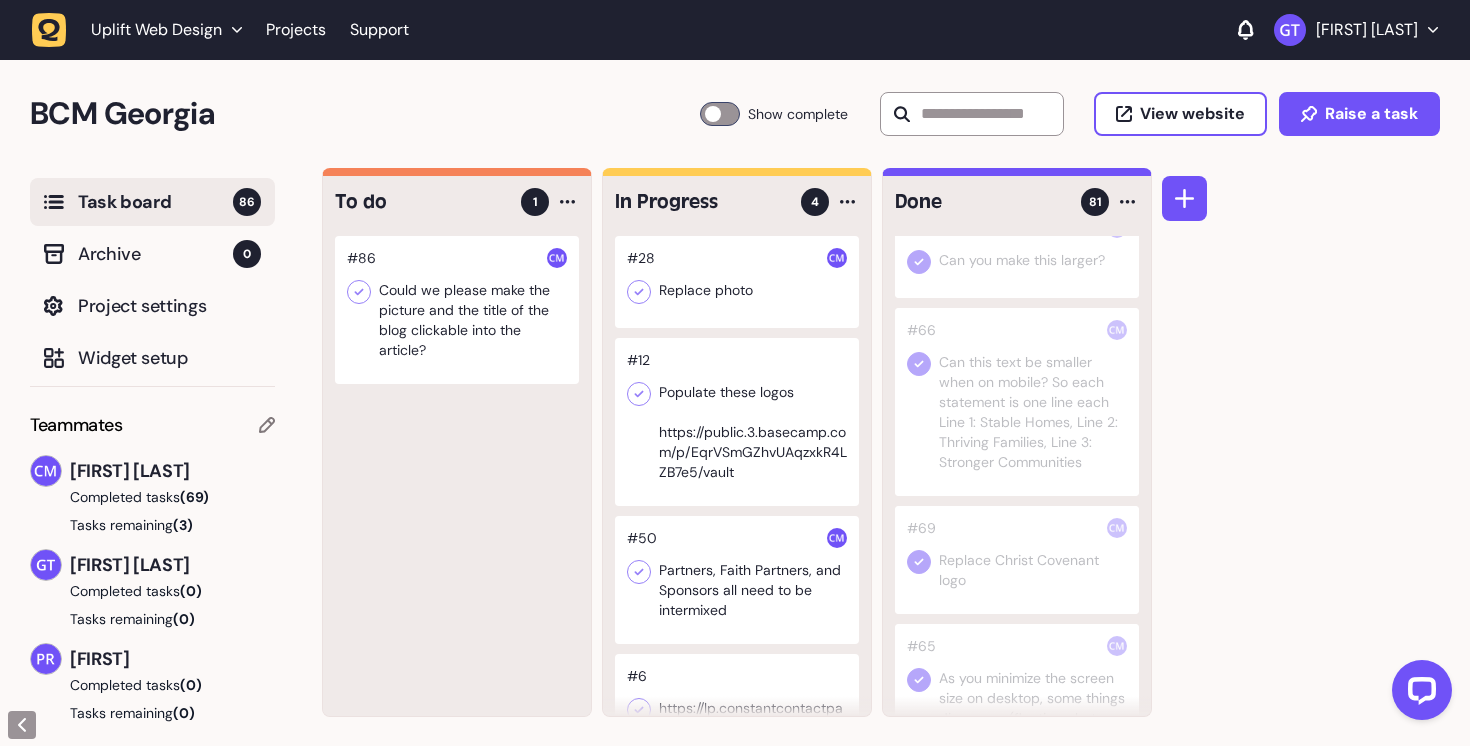click 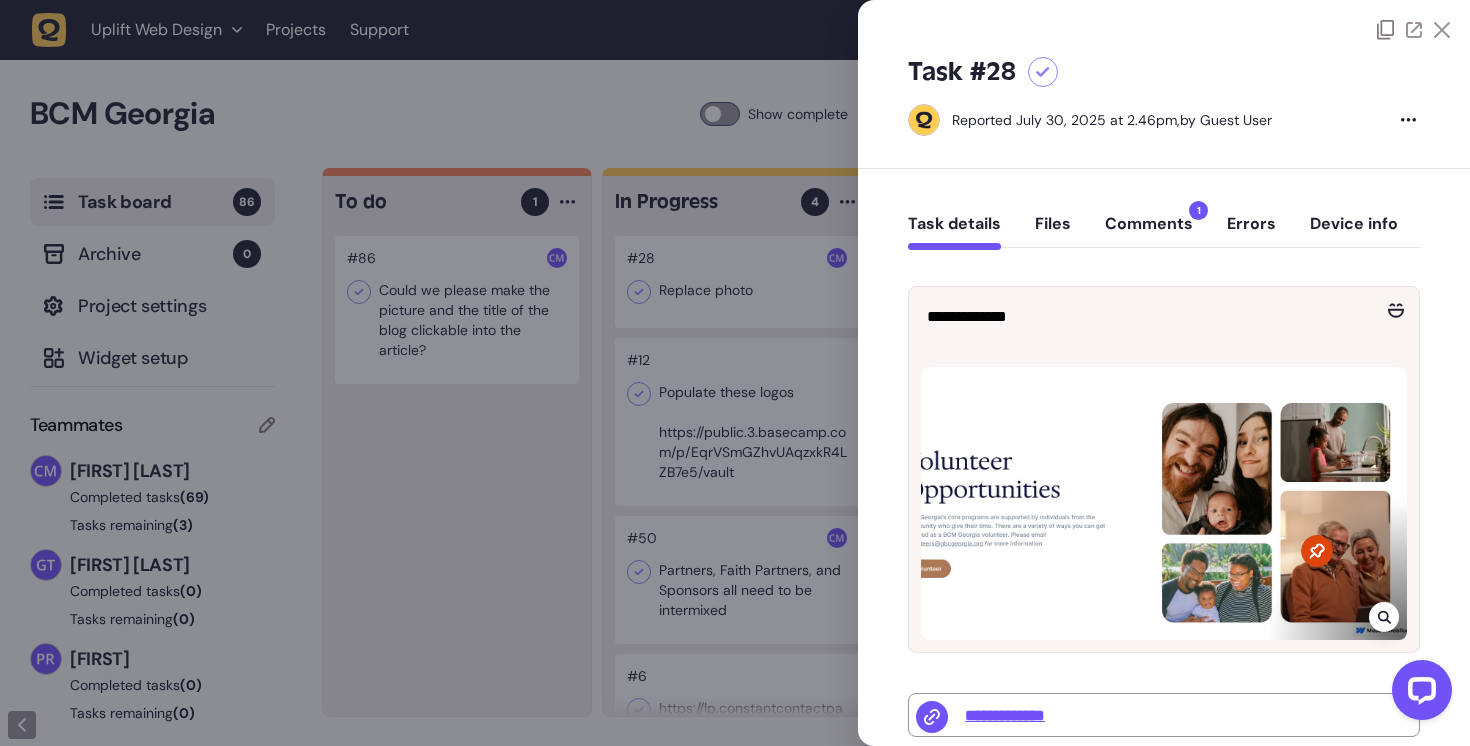 click on "Comments  1" 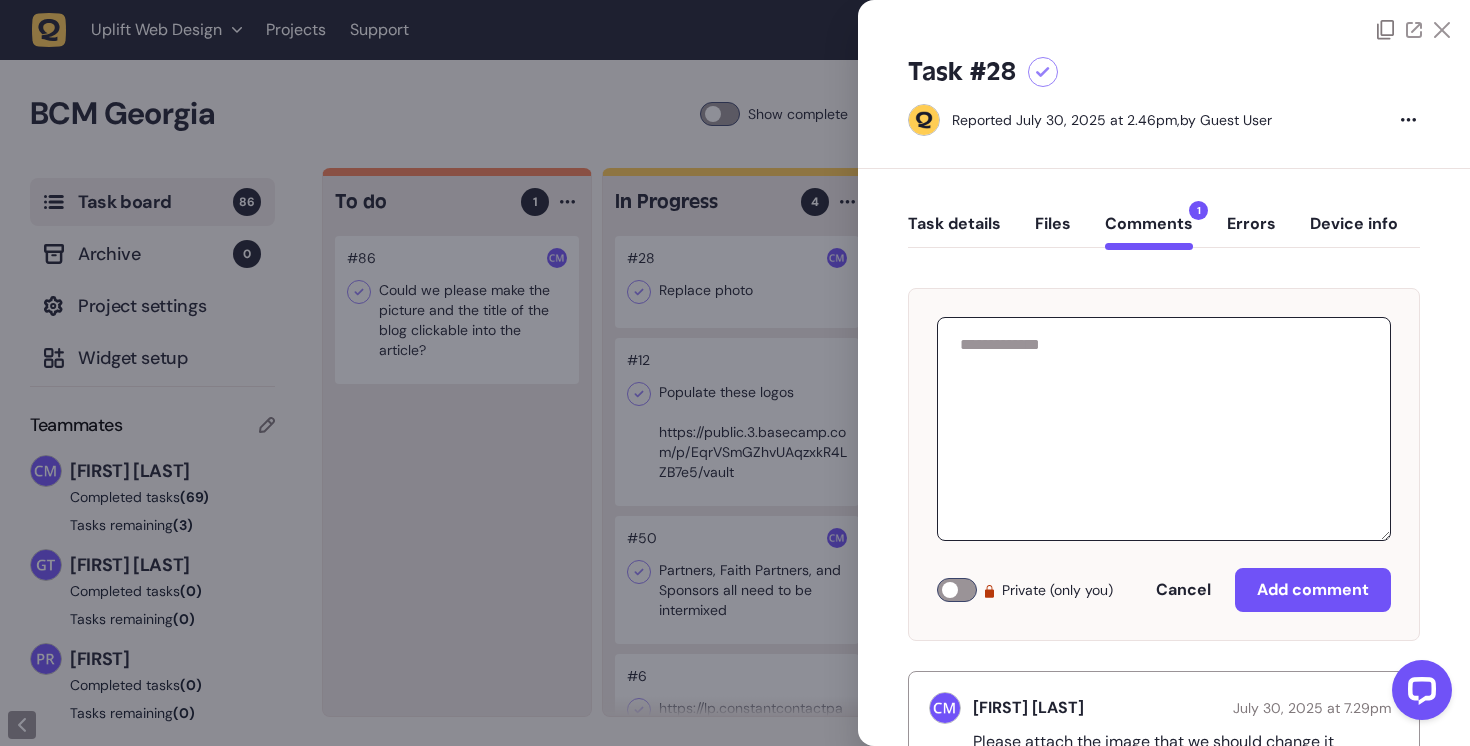 scroll, scrollTop: 96, scrollLeft: 0, axis: vertical 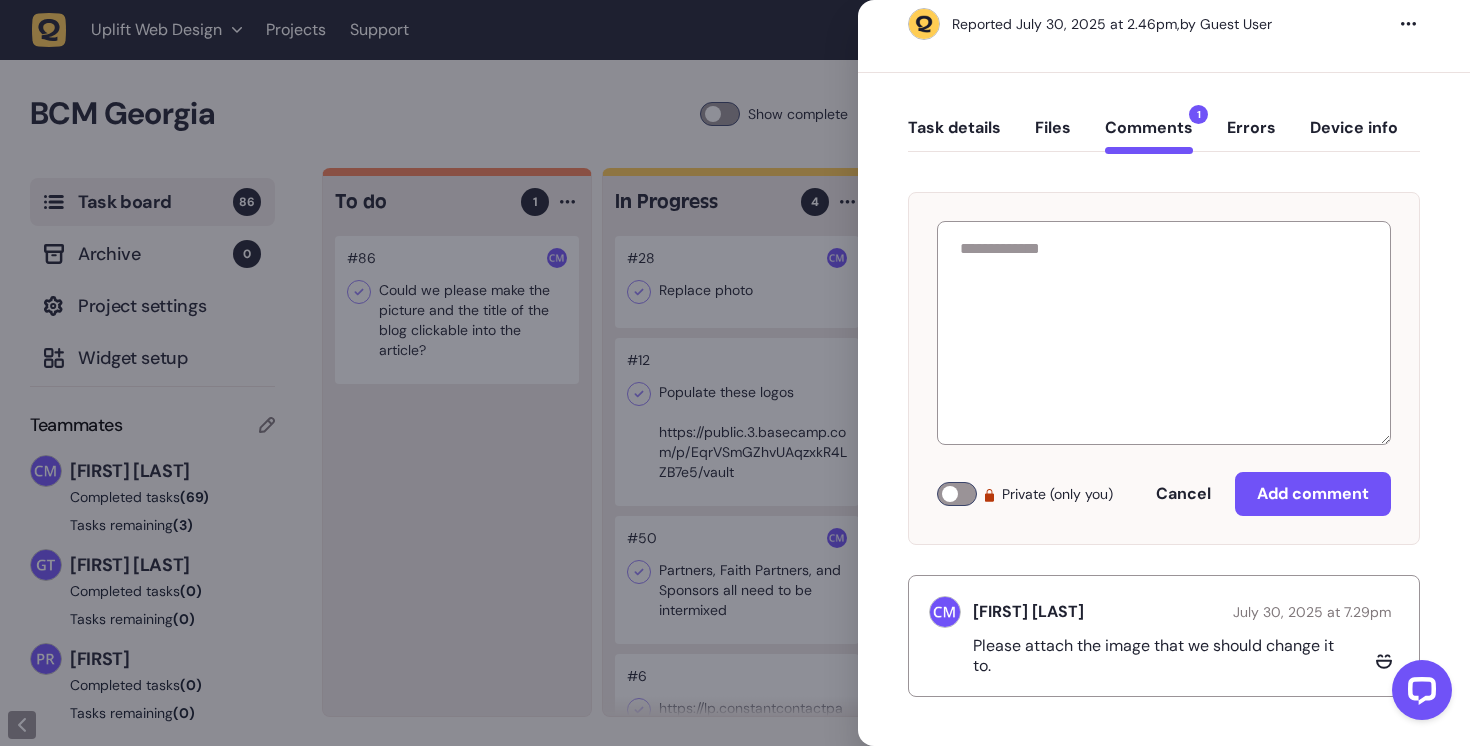 click on "Task details" 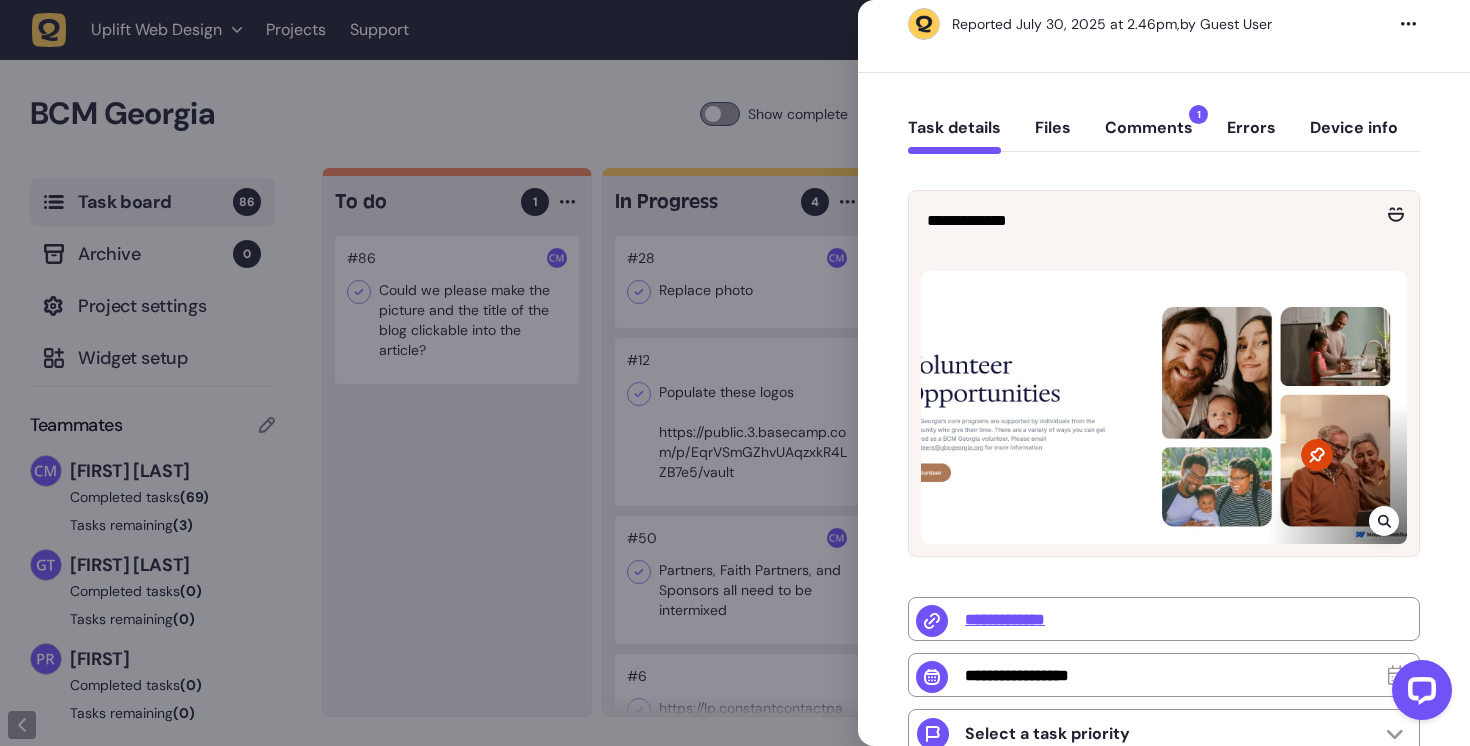 click on "Comments  1" 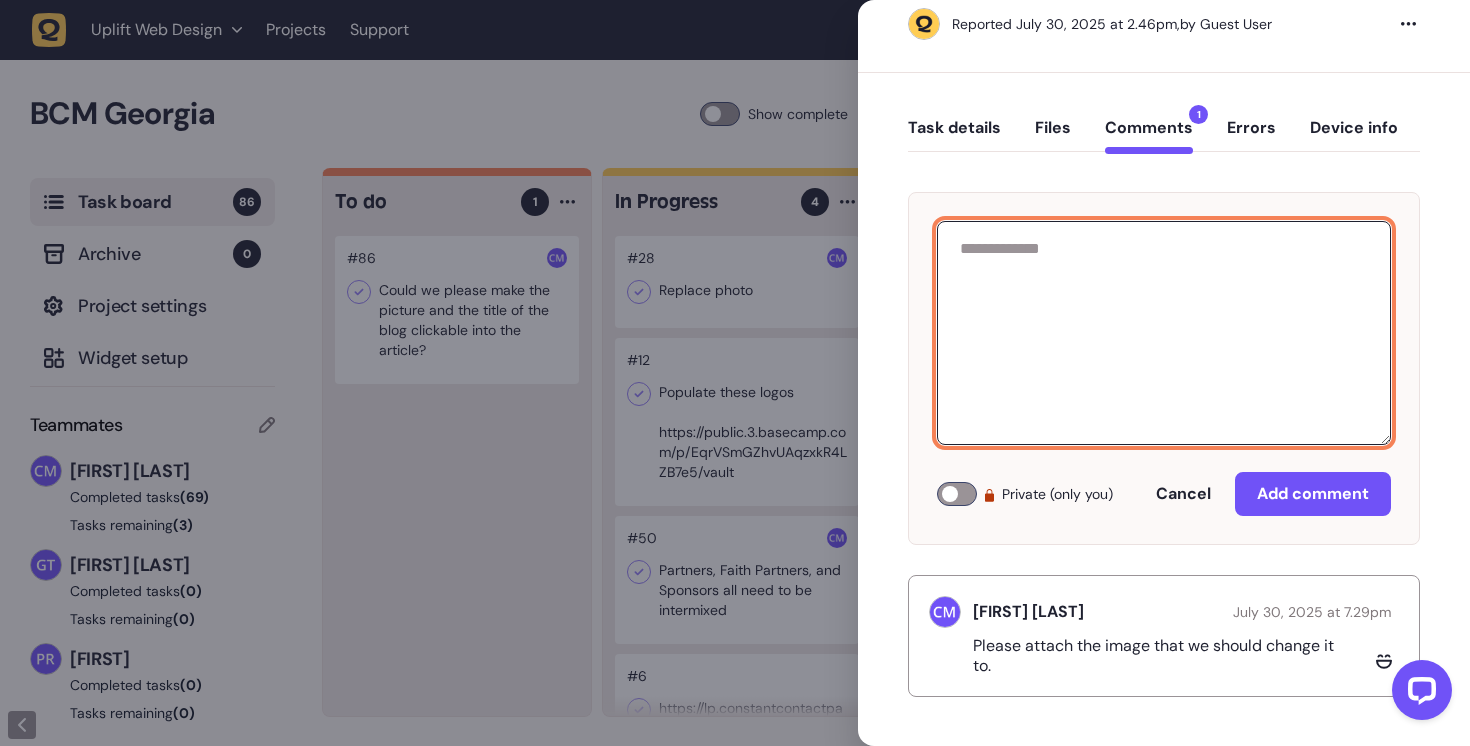 click 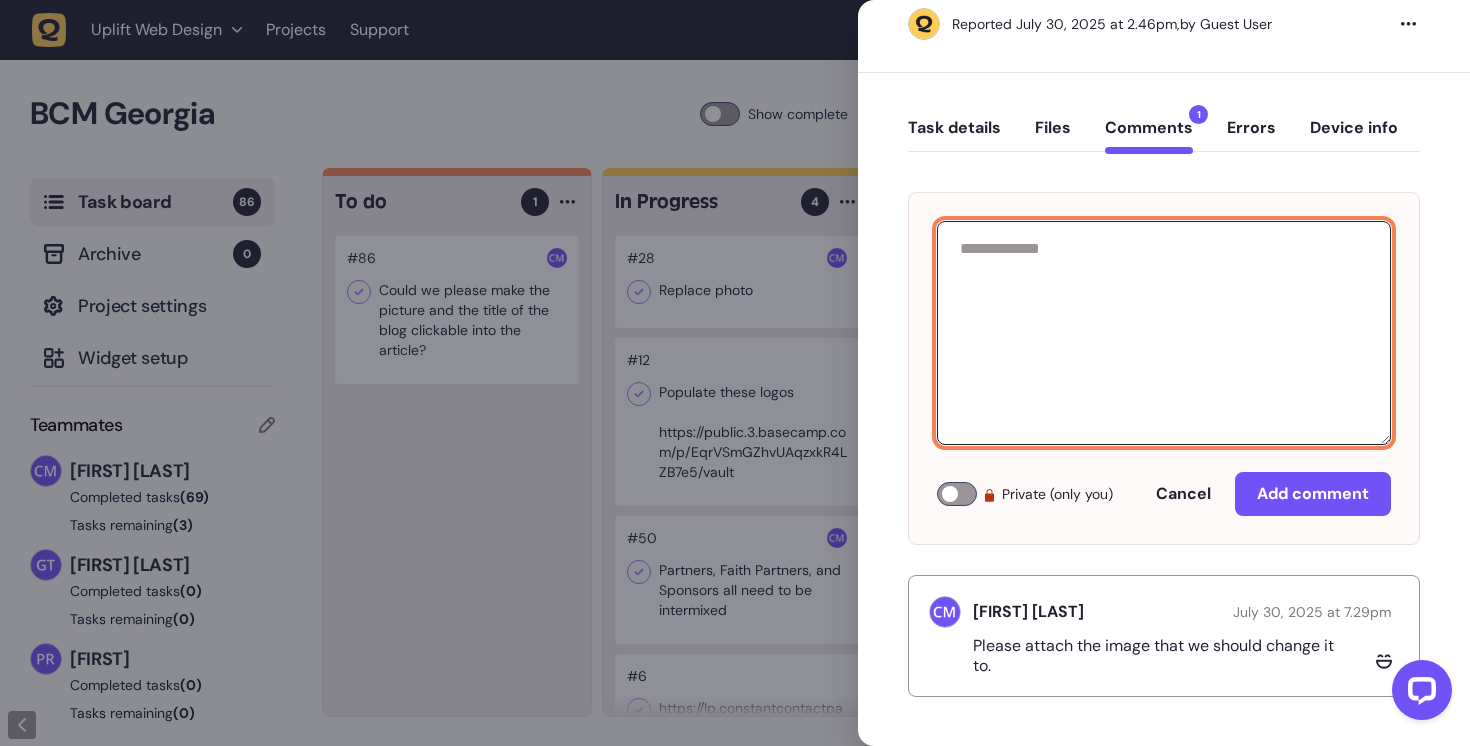 click on "Task details" 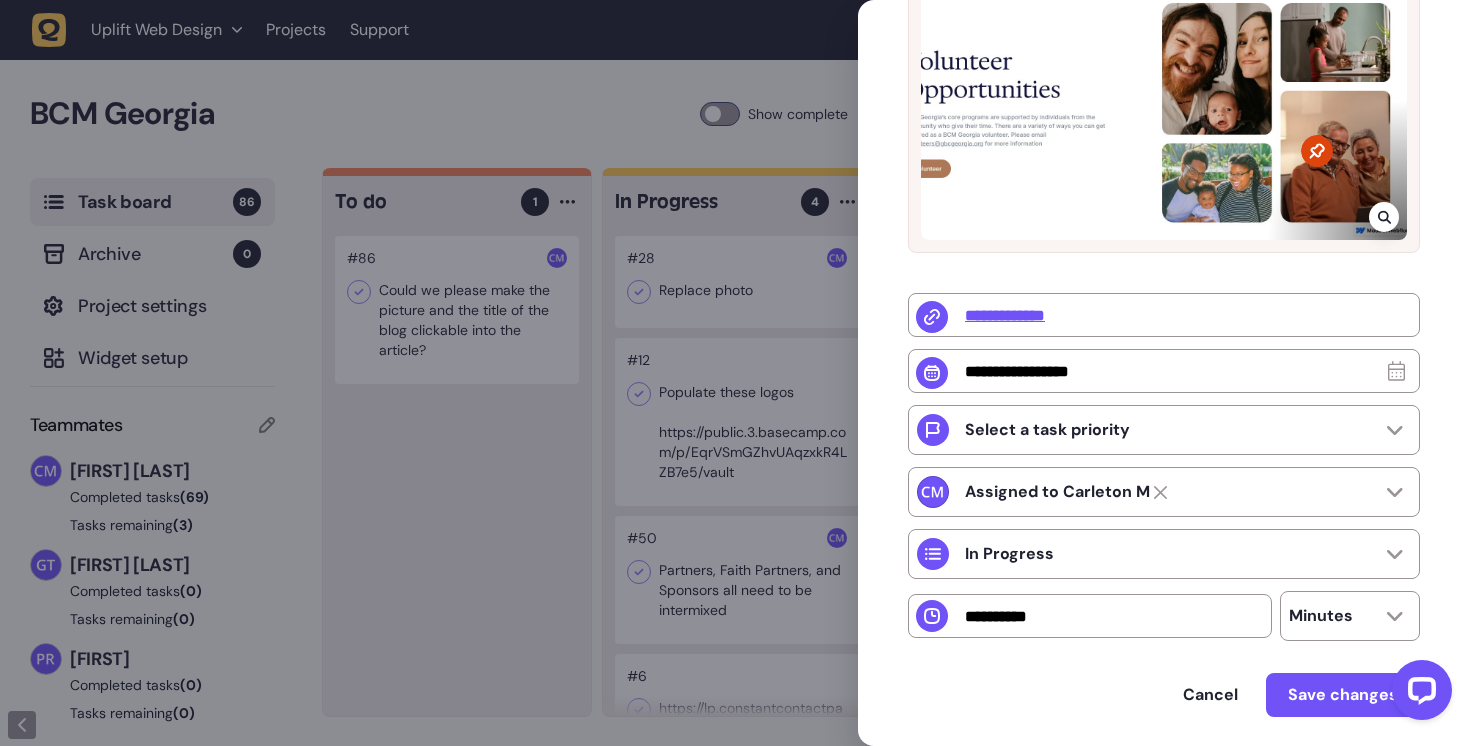 scroll, scrollTop: 402, scrollLeft: 0, axis: vertical 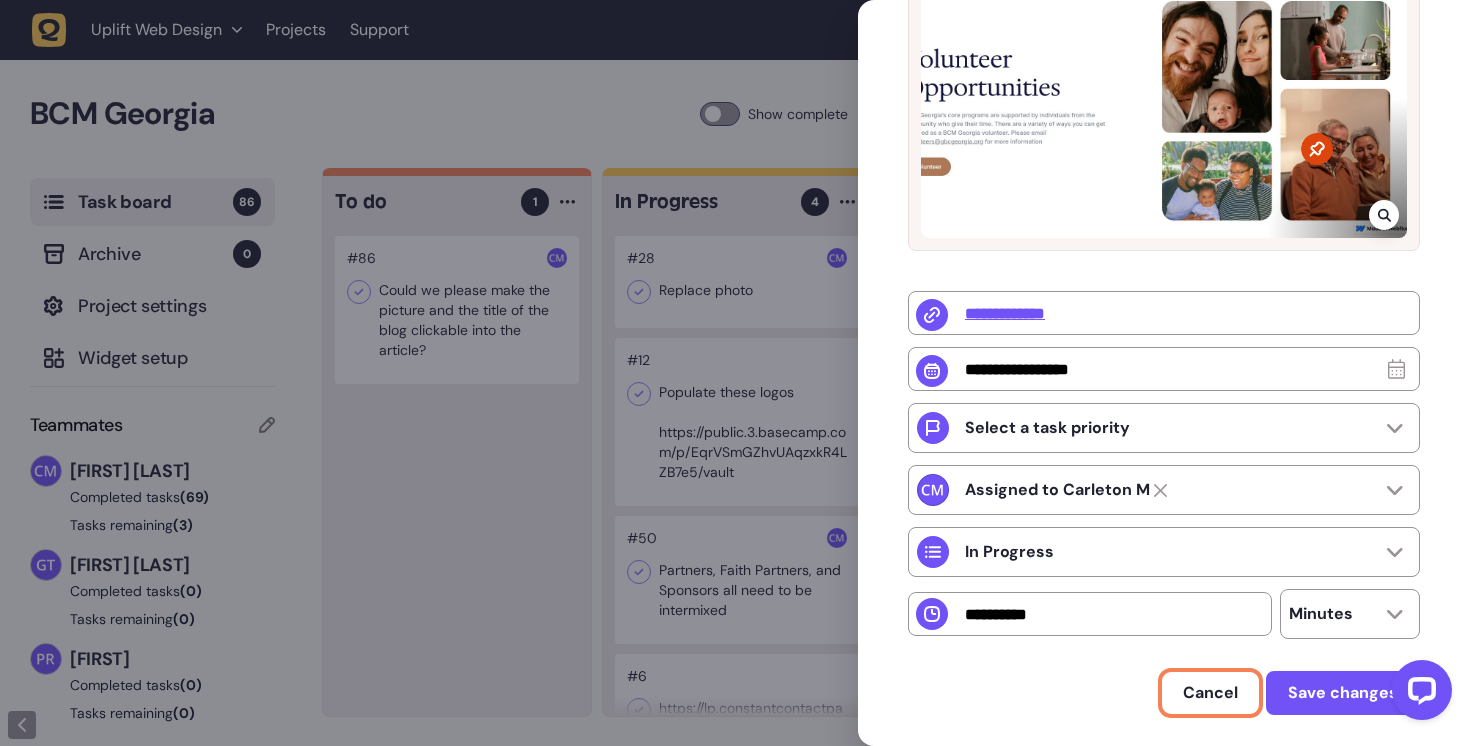 click on "Cancel" 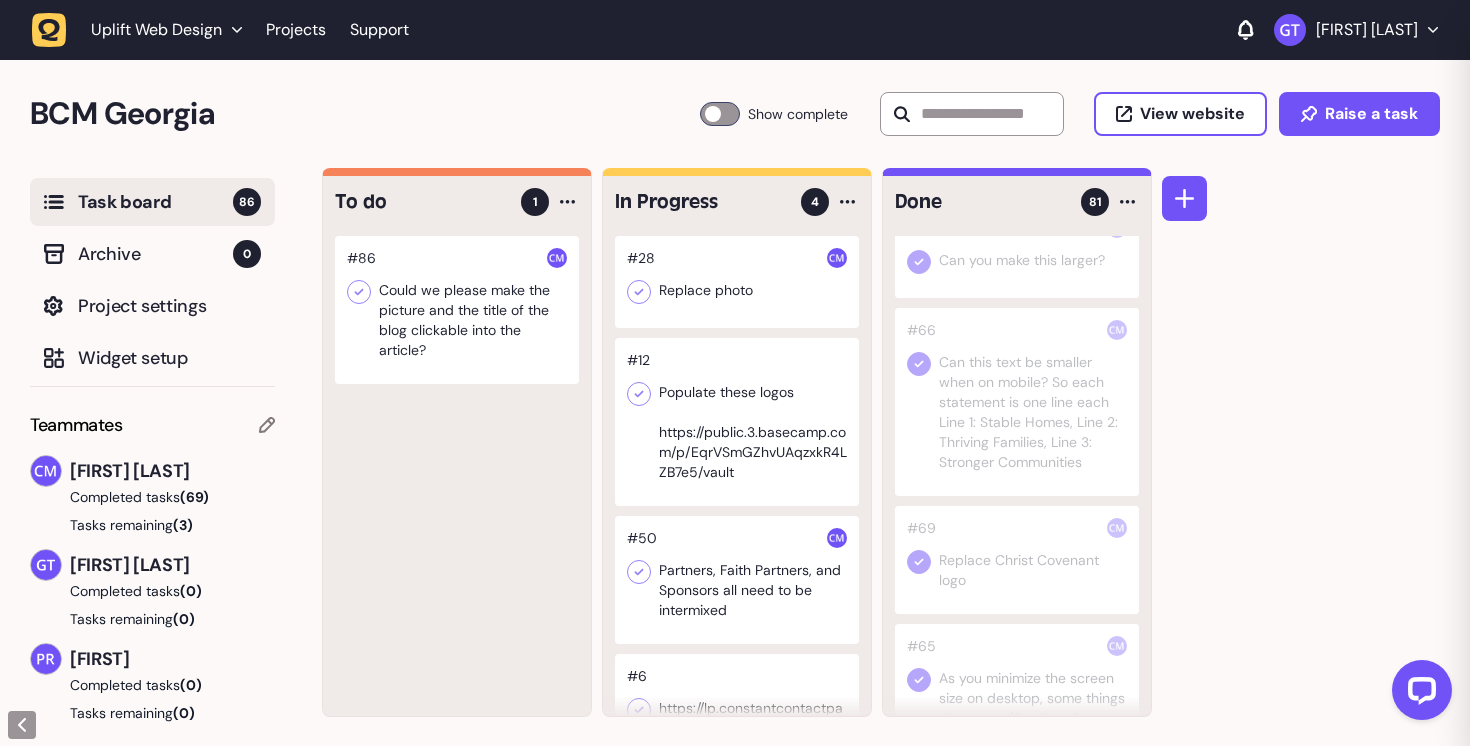 scroll, scrollTop: 9, scrollLeft: 0, axis: vertical 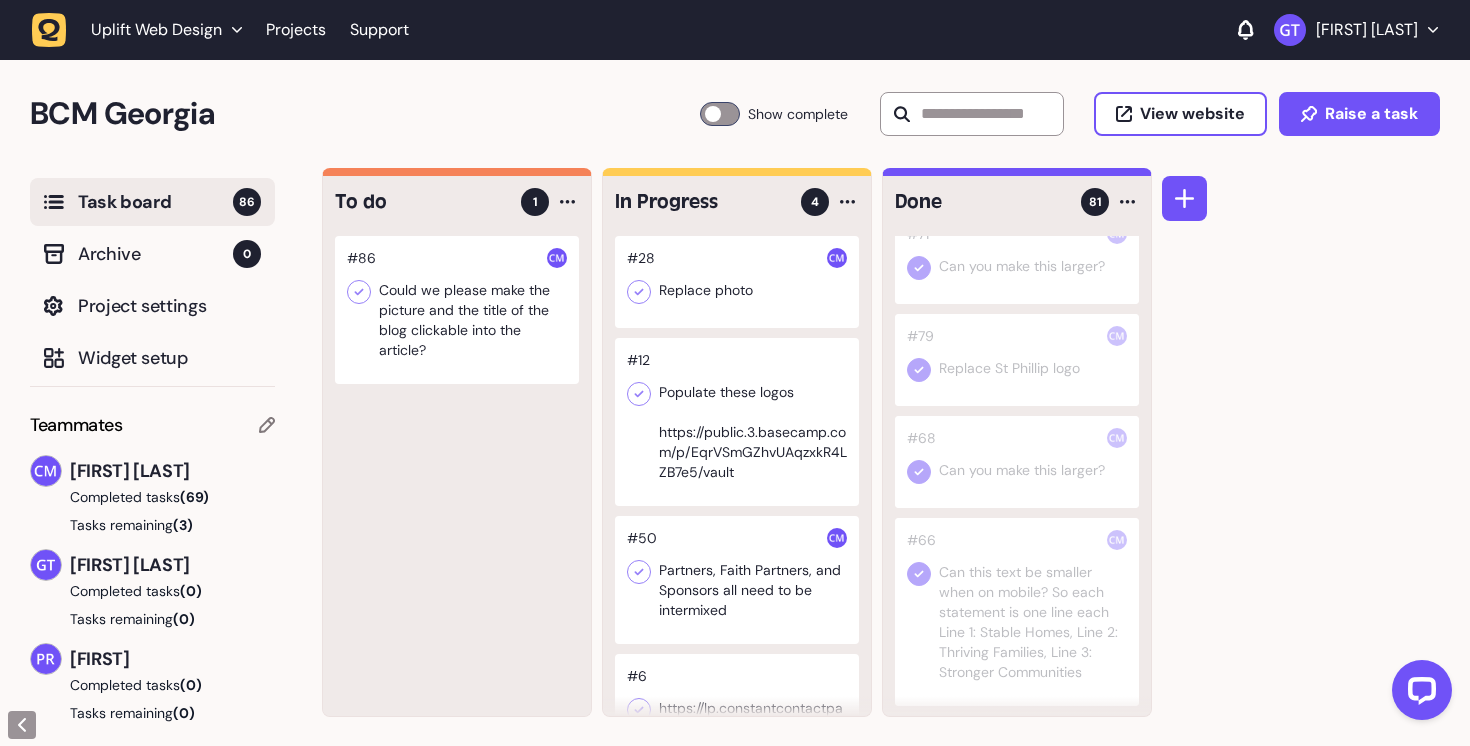 click 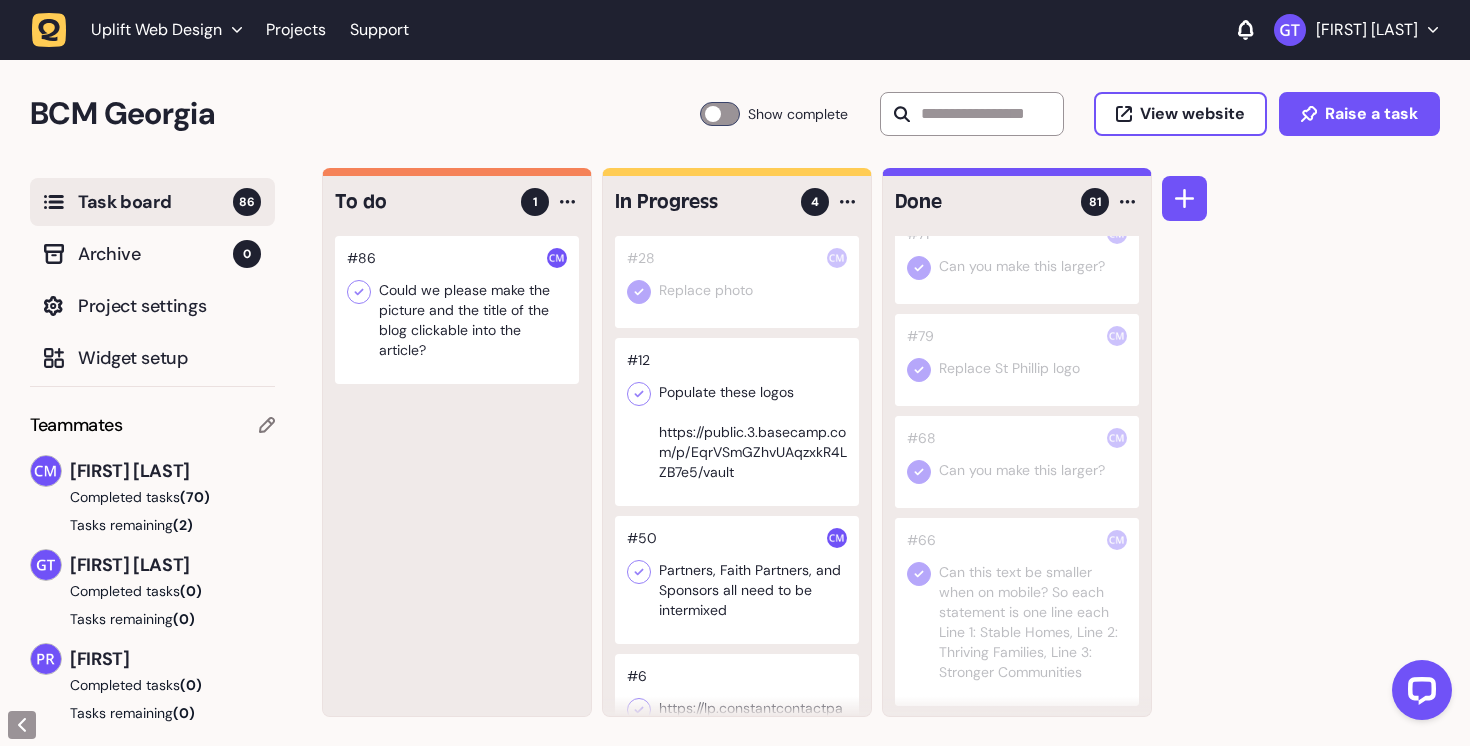 scroll, scrollTop: 58, scrollLeft: 0, axis: vertical 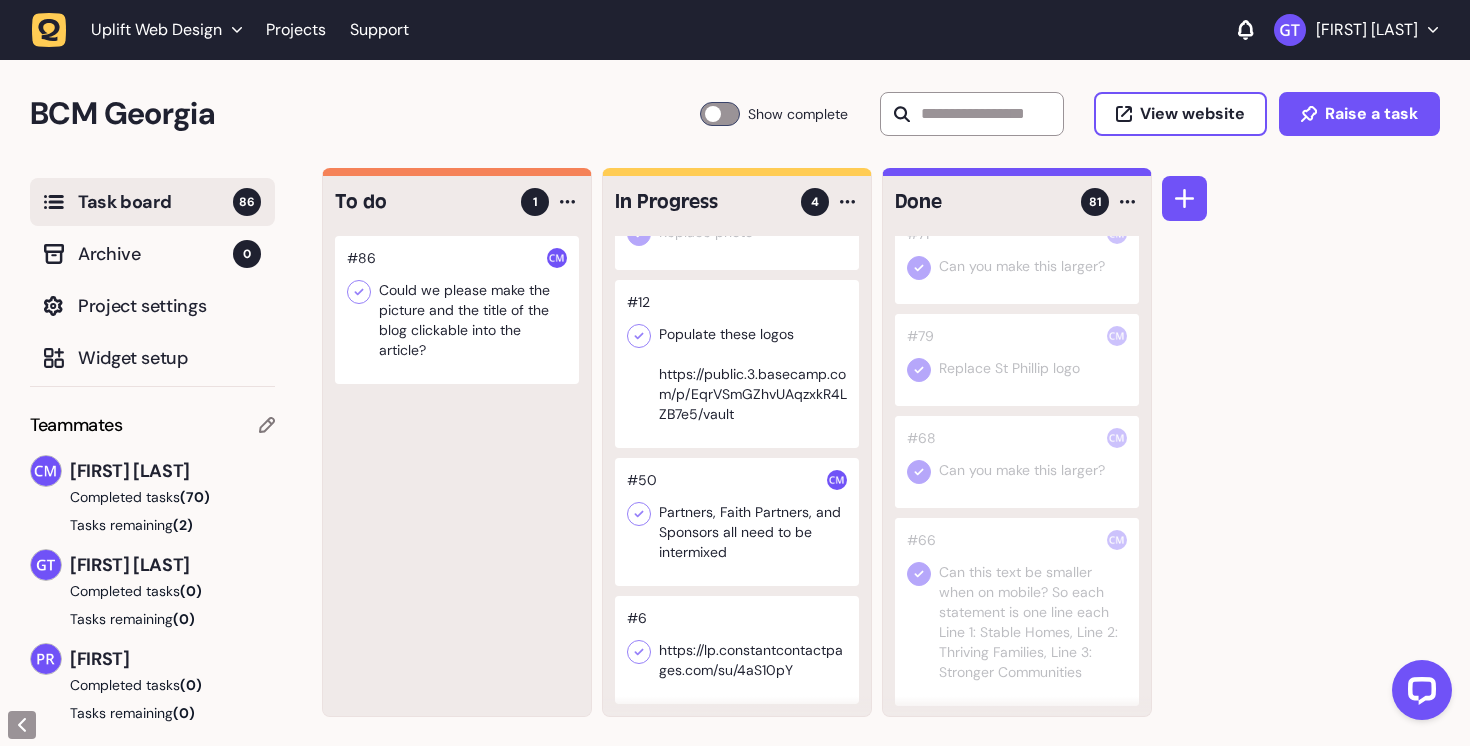click 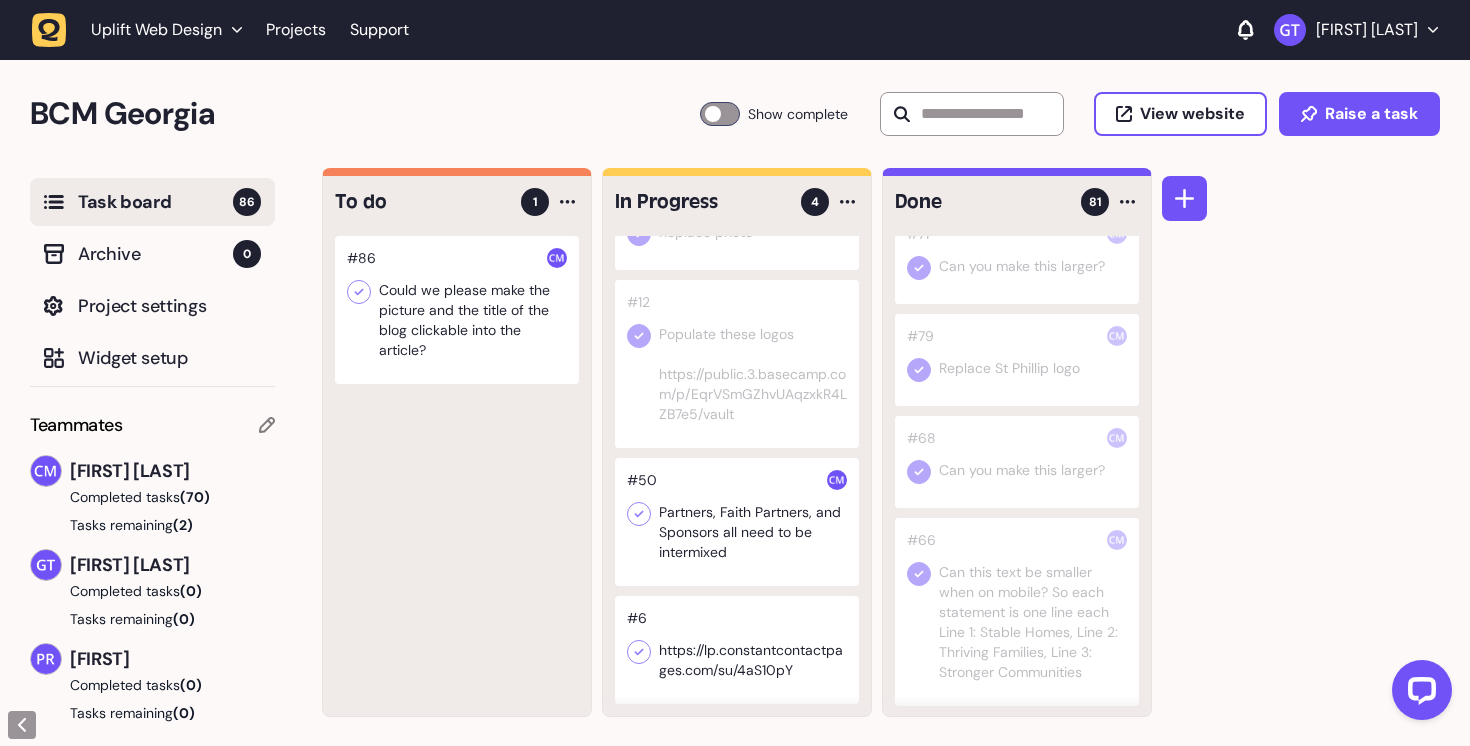 scroll, scrollTop: 1, scrollLeft: 0, axis: vertical 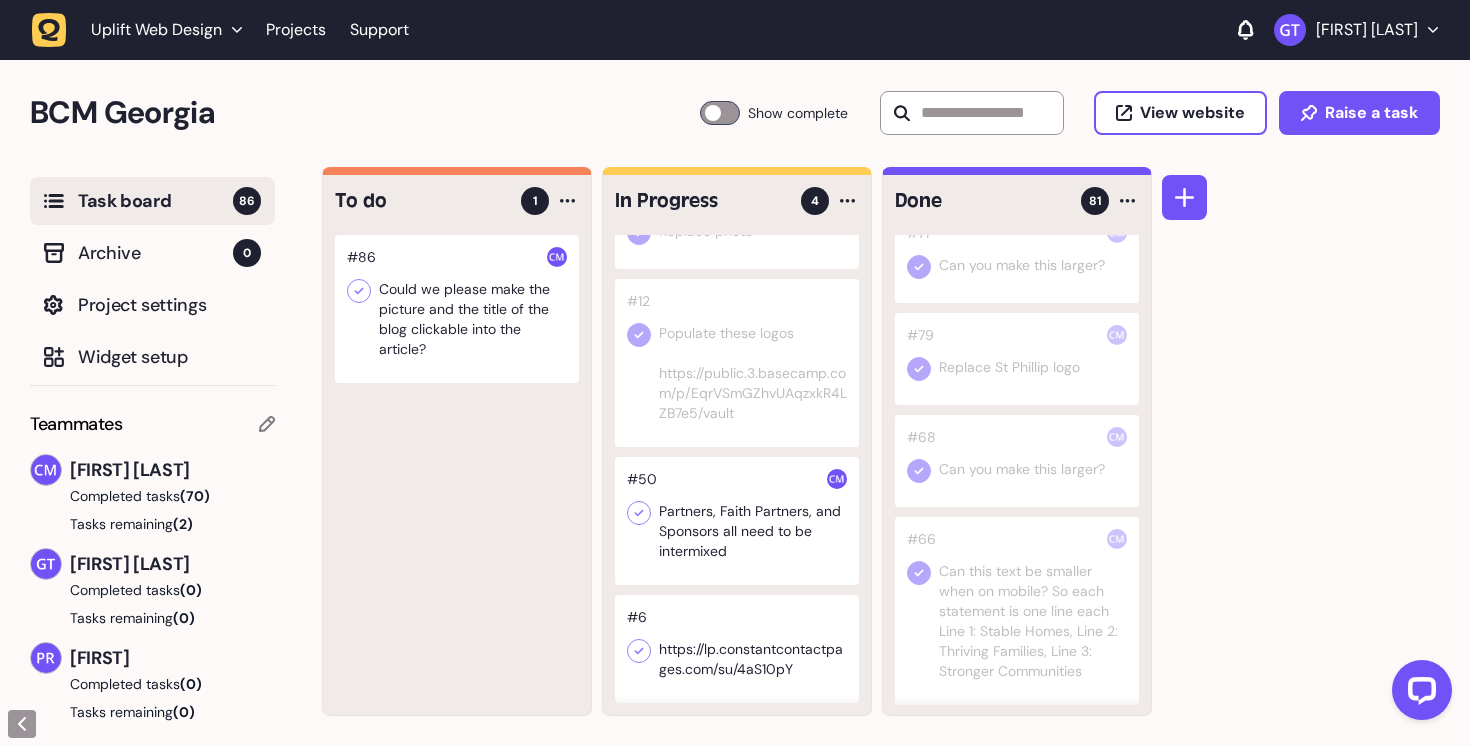 click 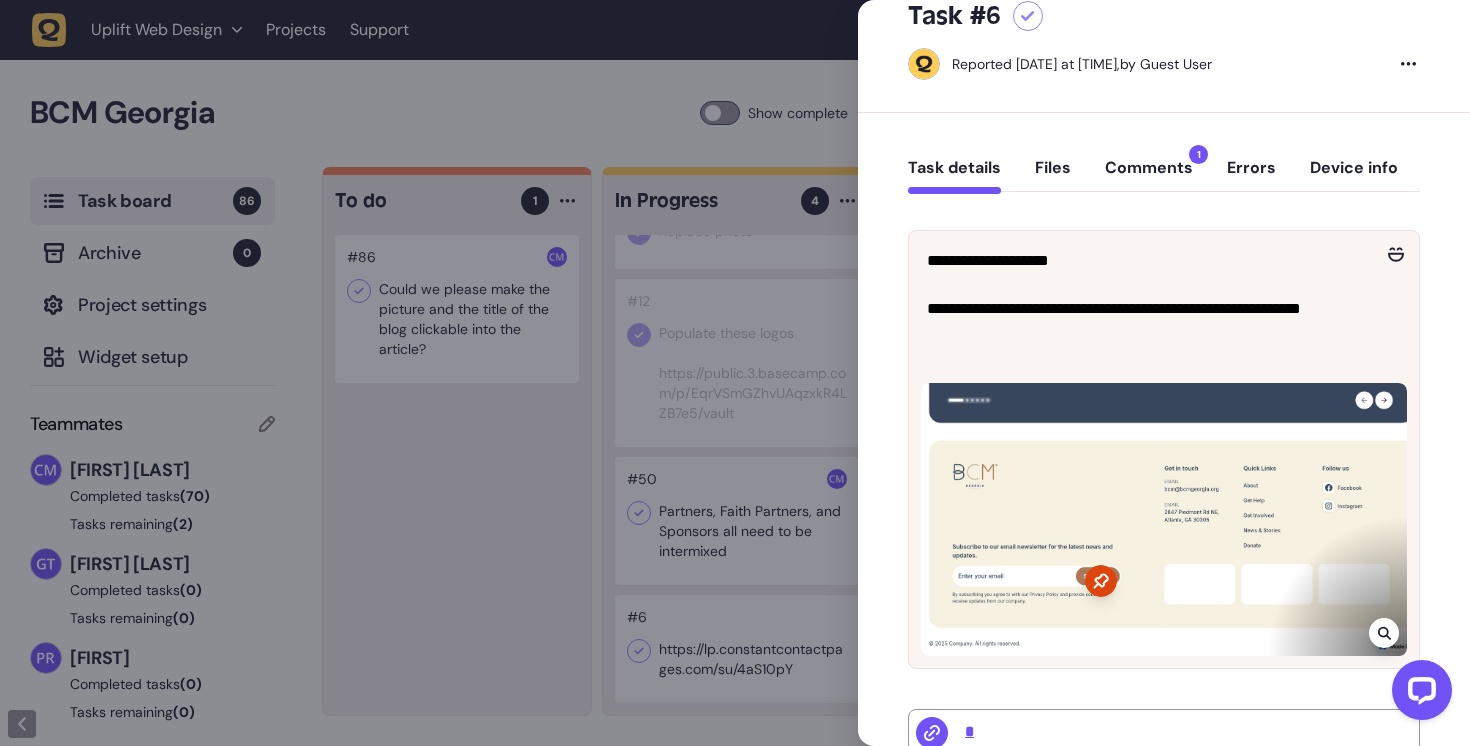 scroll, scrollTop: 57, scrollLeft: 0, axis: vertical 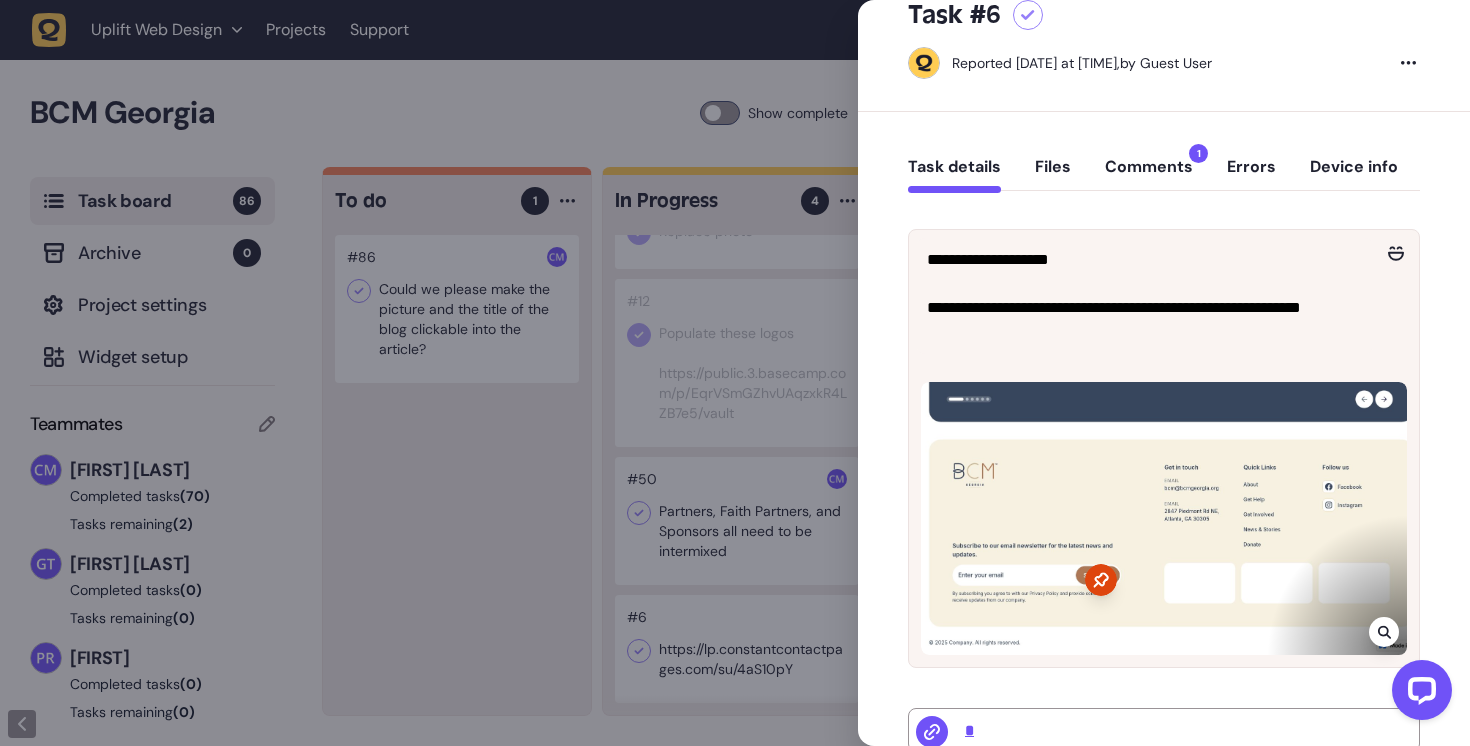 click on "Comments  1" 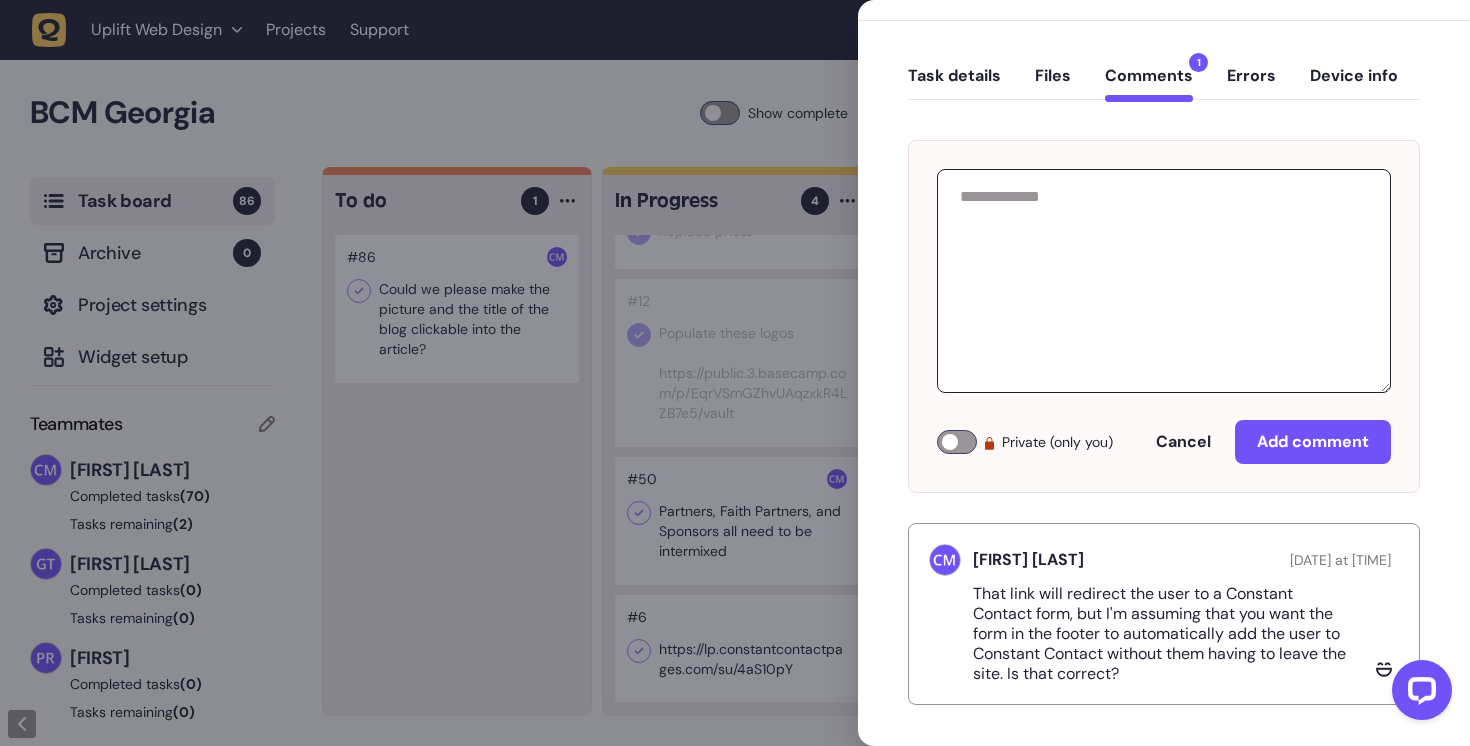 scroll, scrollTop: 150, scrollLeft: 0, axis: vertical 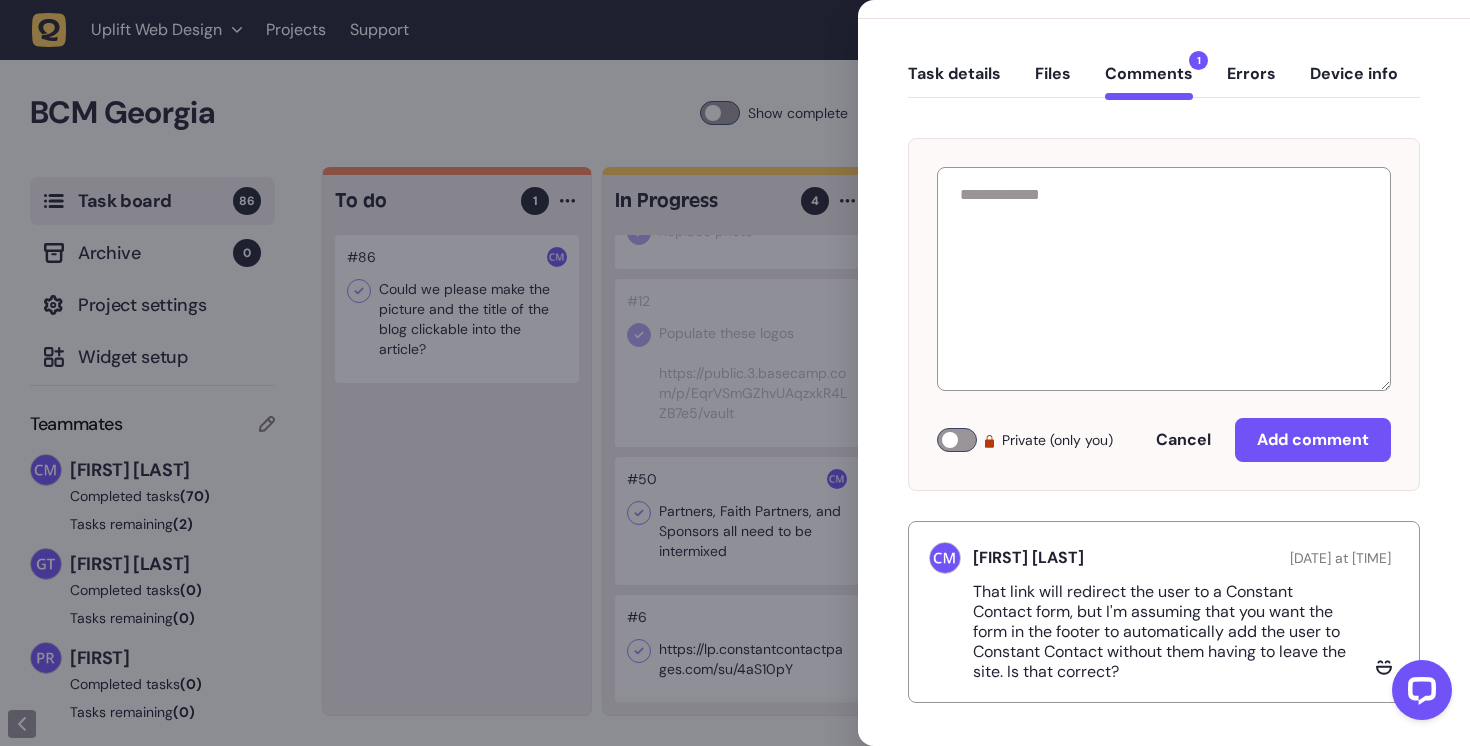click on "Task details" 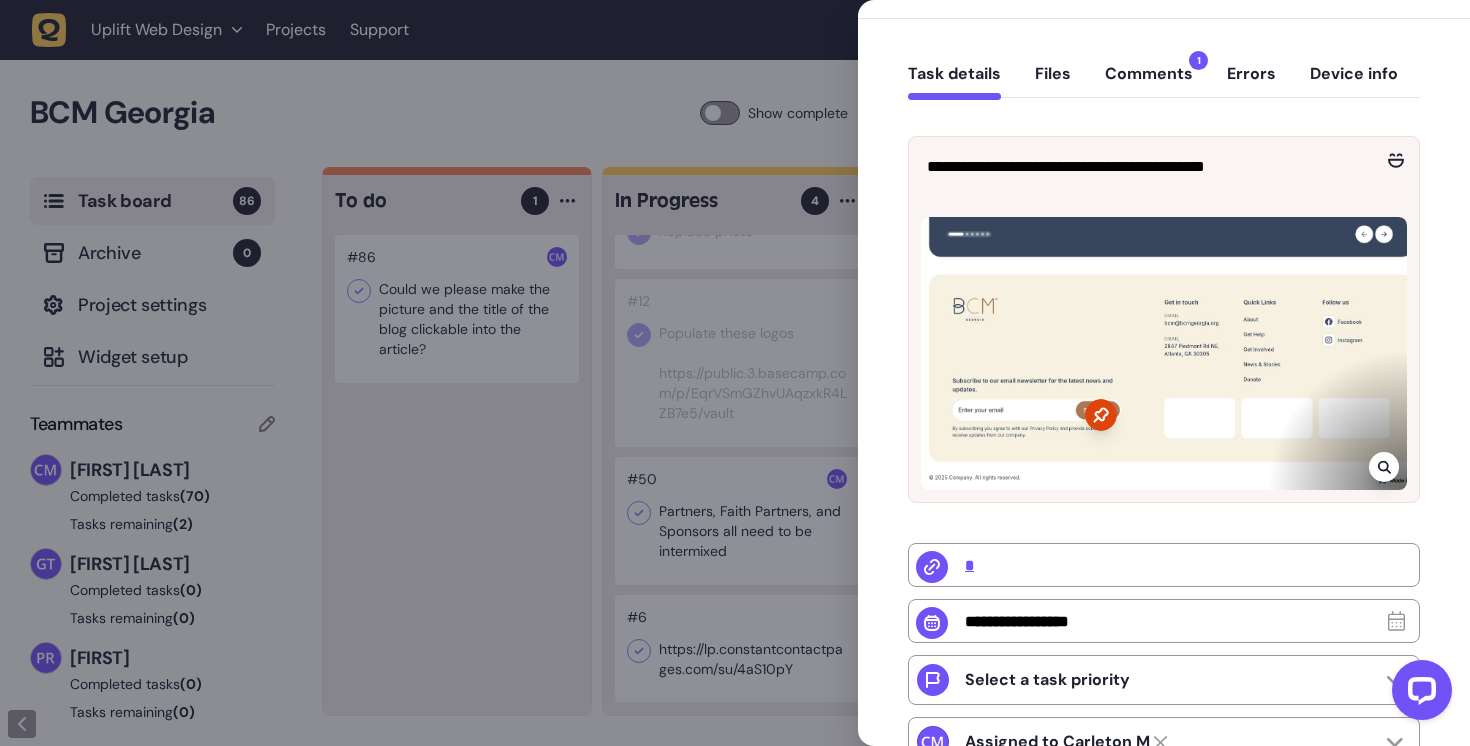 click on "Comments  1" 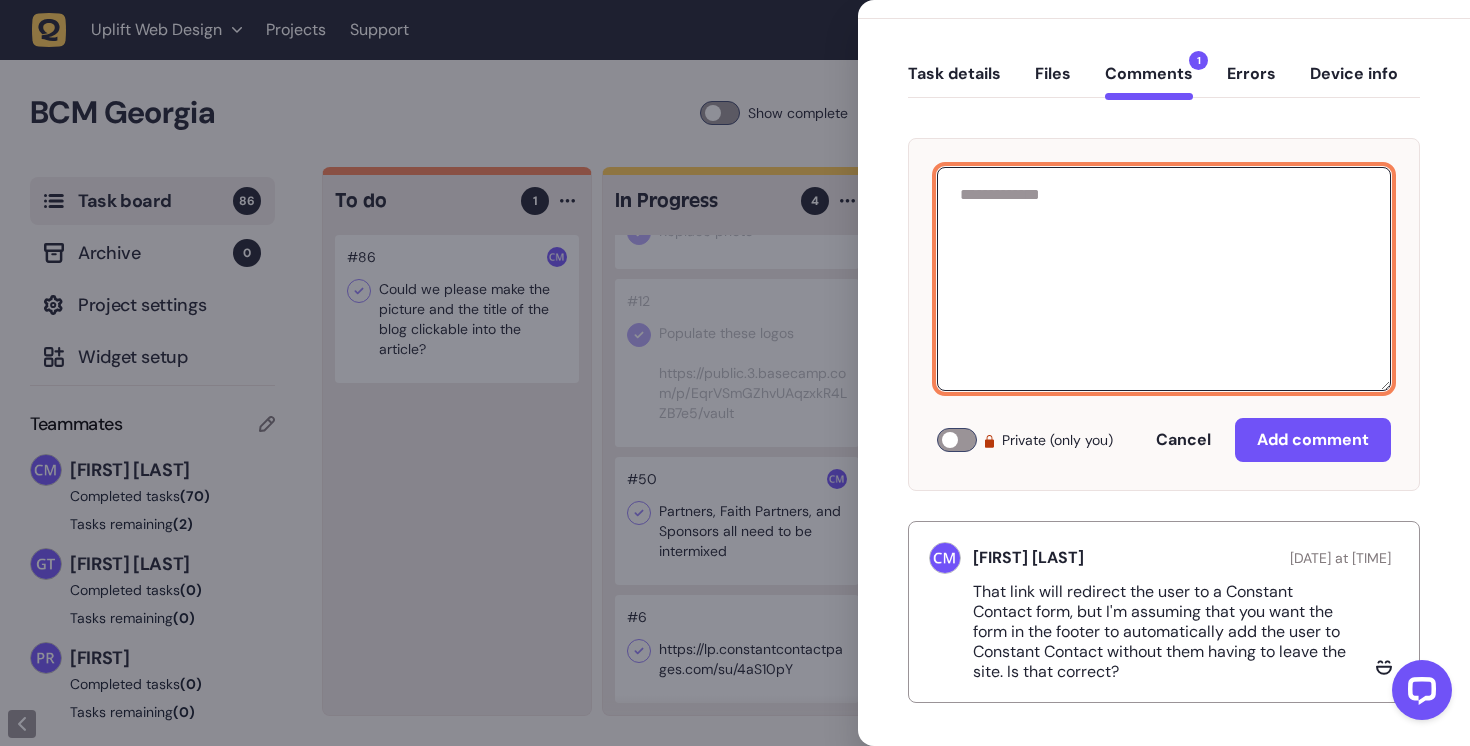 click 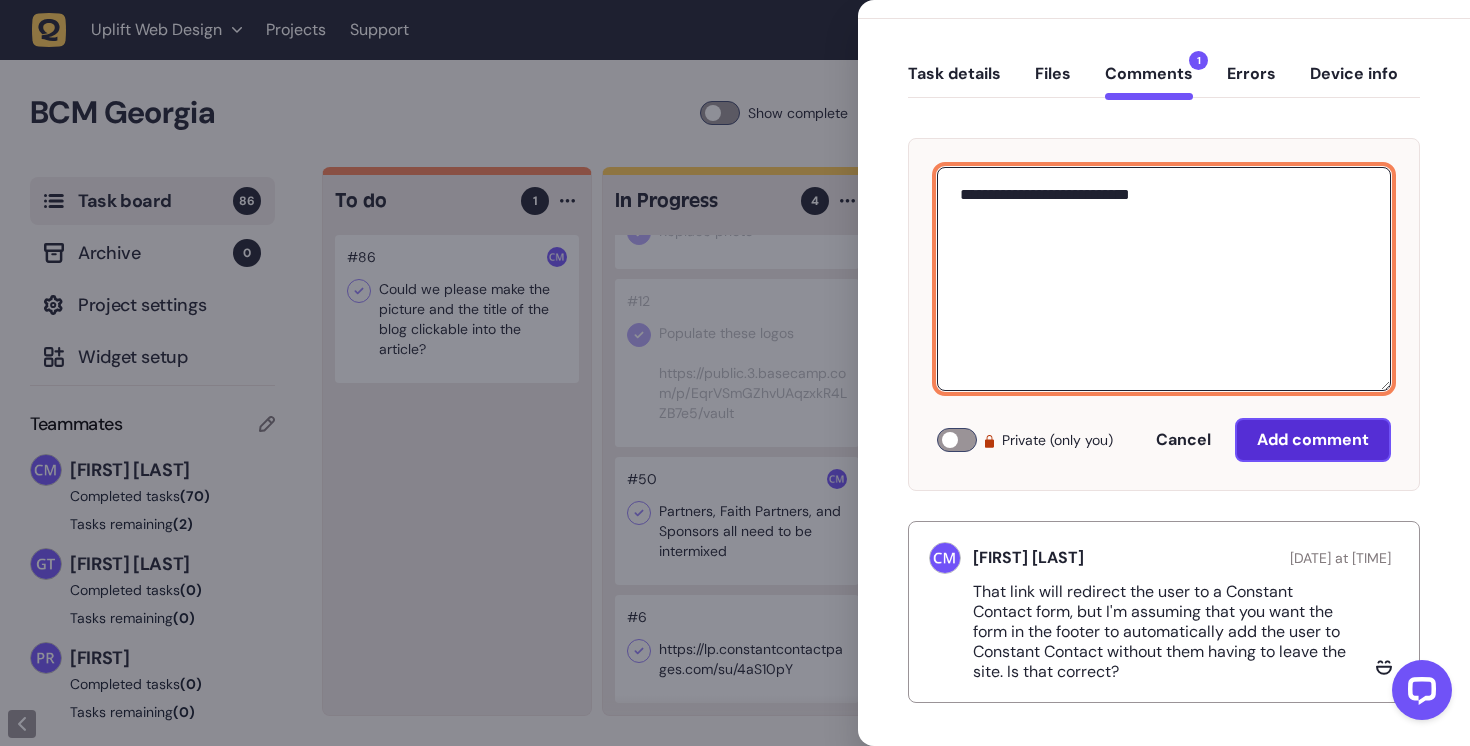 type on "**********" 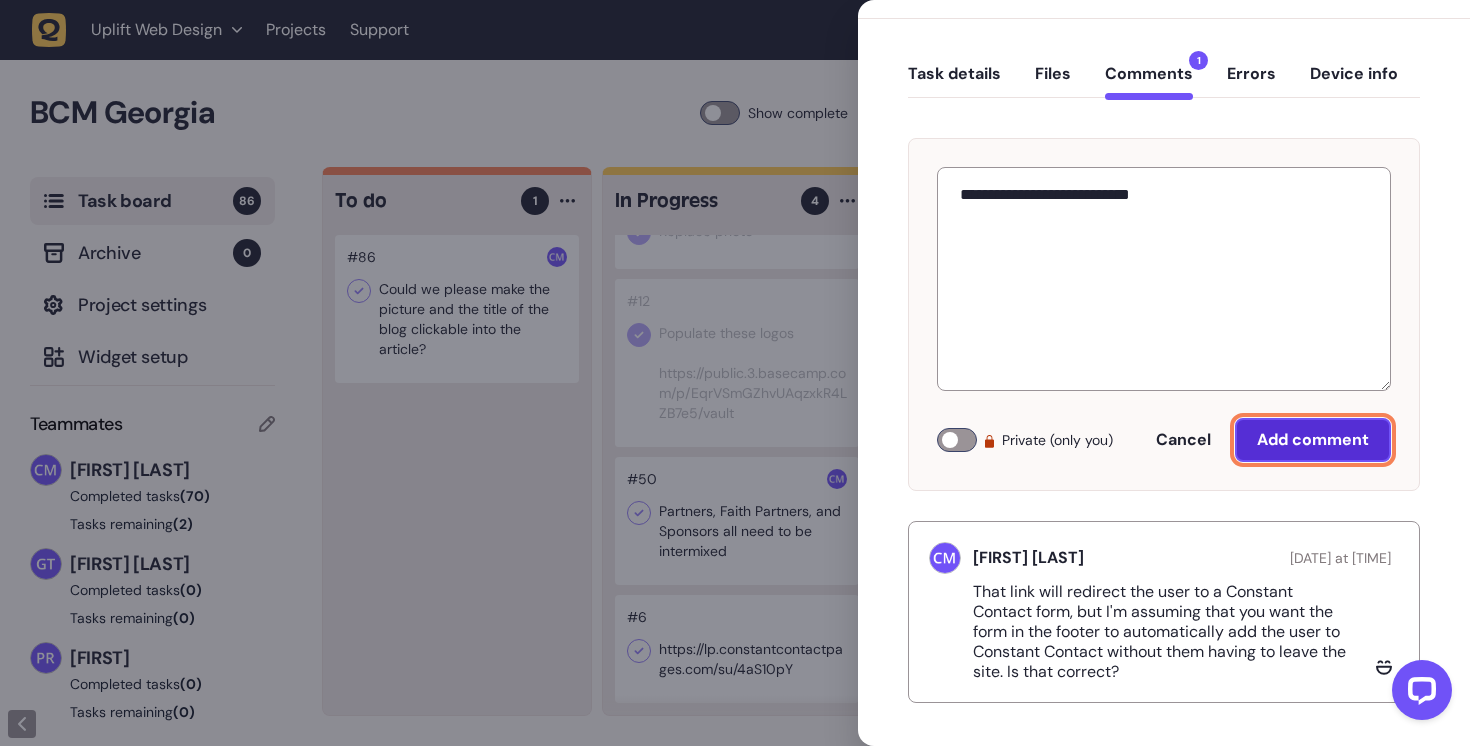 click on "Add comment" 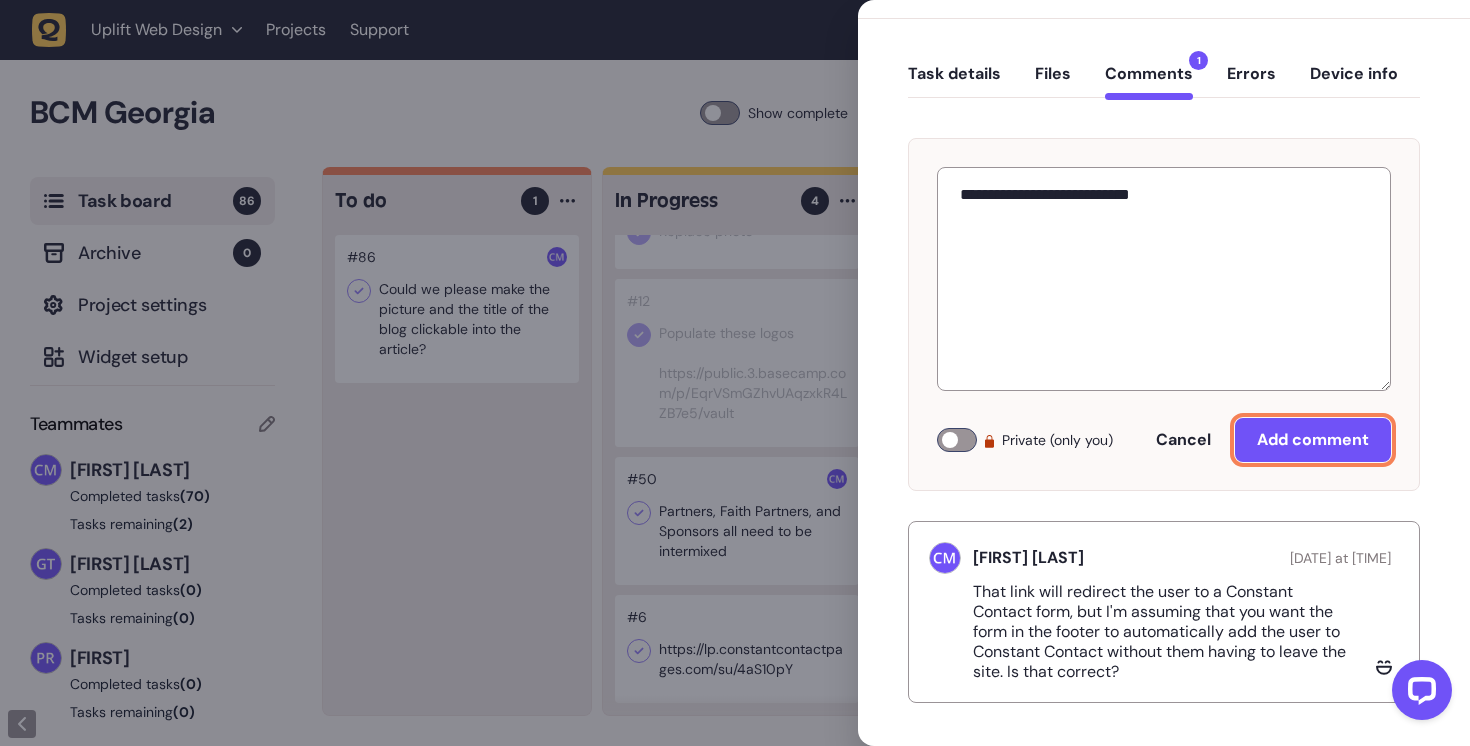 type 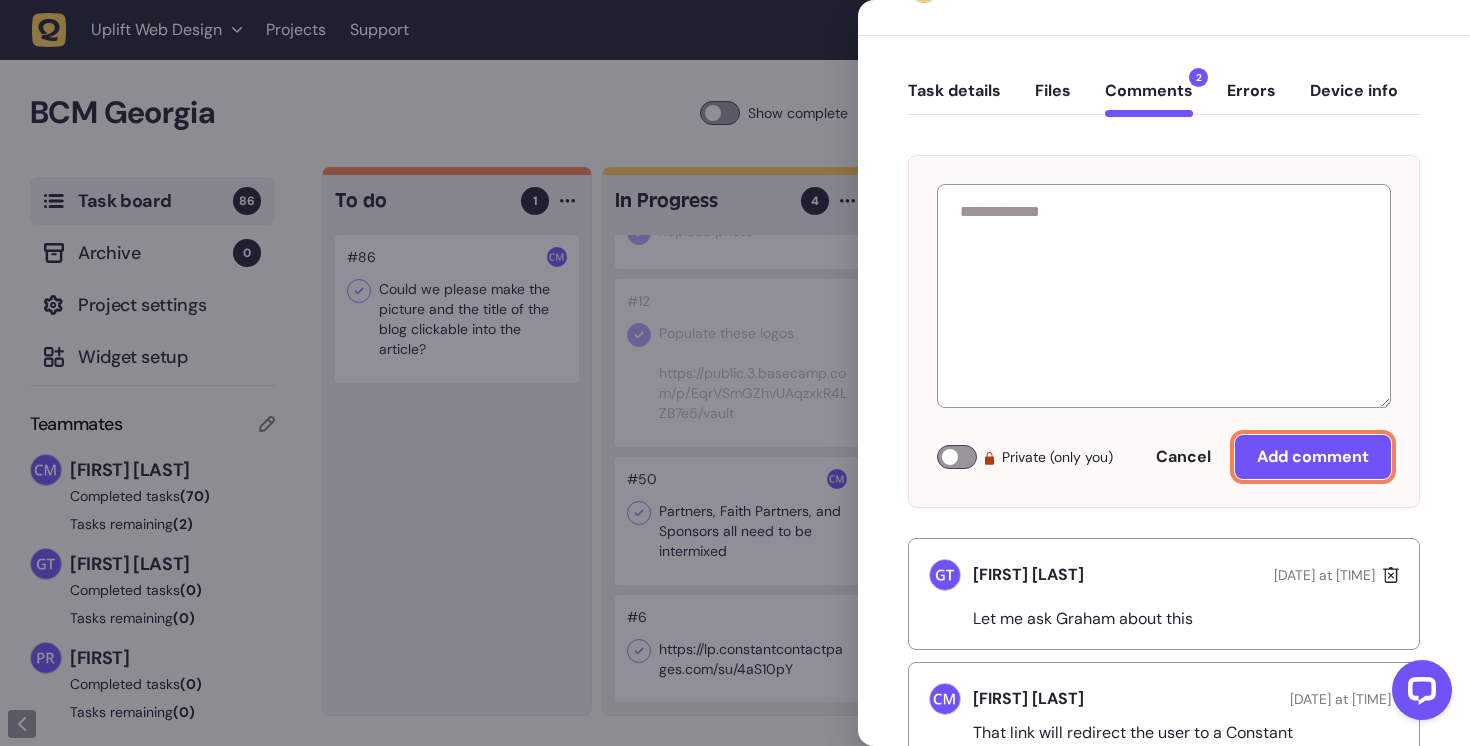 scroll, scrollTop: 74, scrollLeft: 0, axis: vertical 